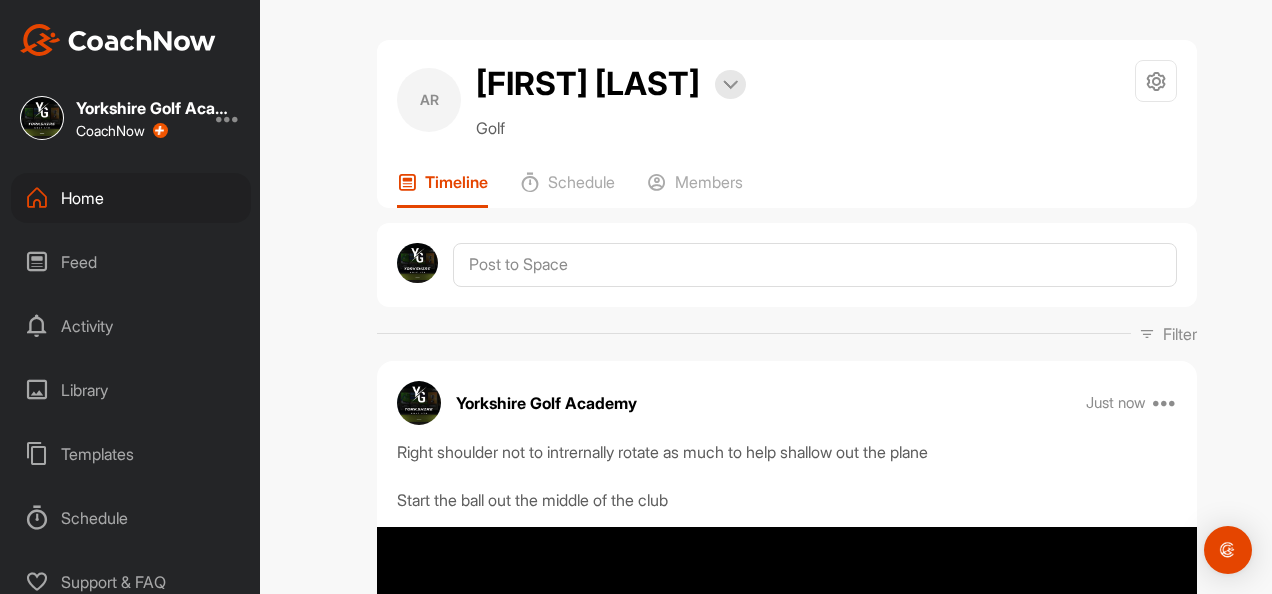 scroll, scrollTop: 0, scrollLeft: 0, axis: both 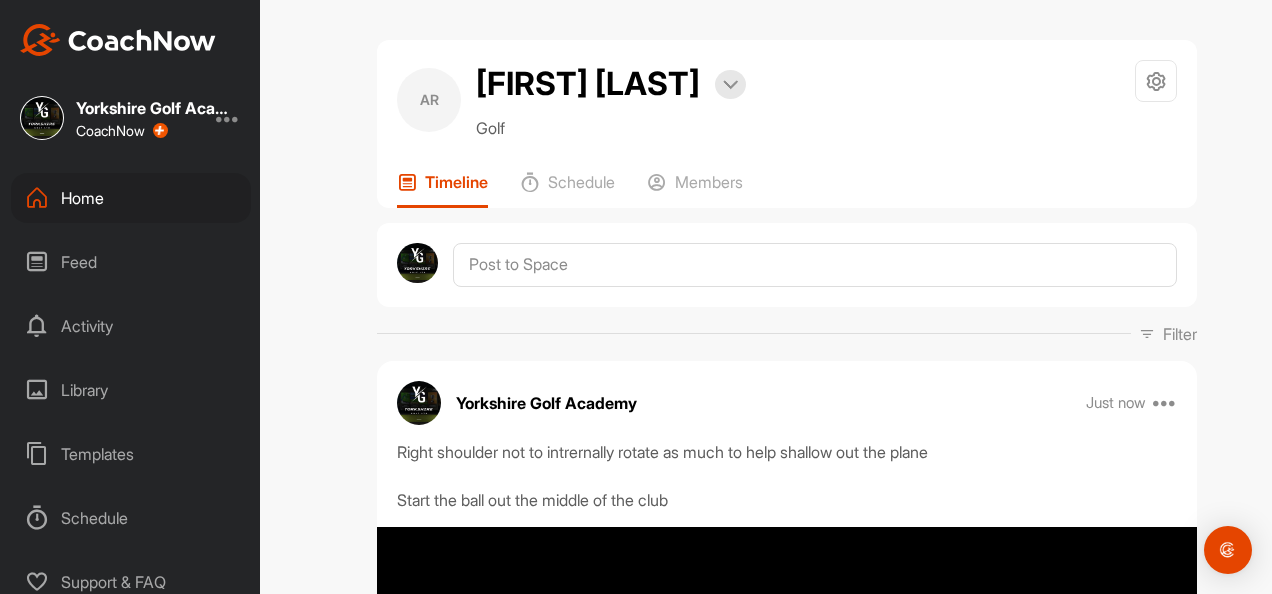 click on "Home" at bounding box center (131, 198) 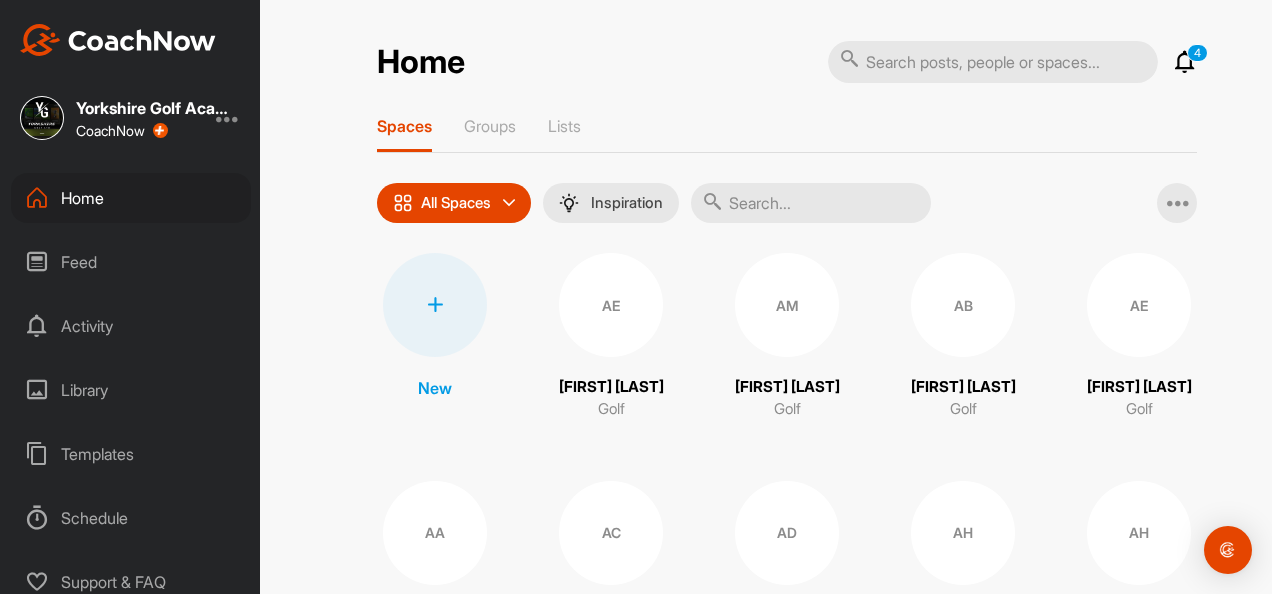 click at bounding box center (811, 203) 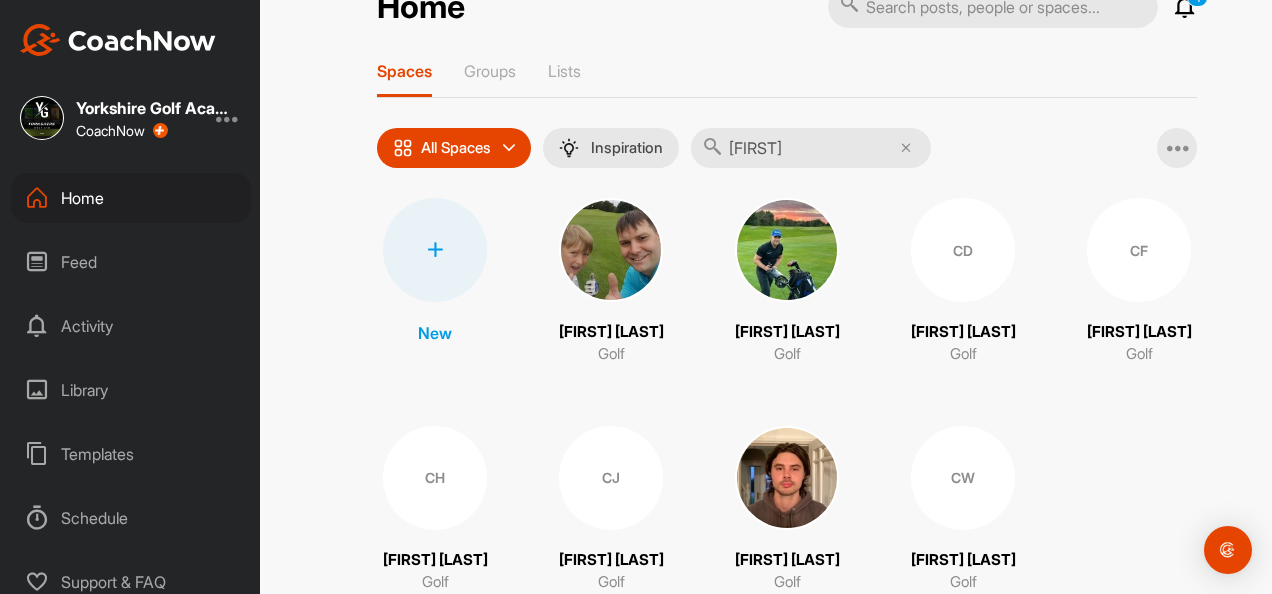 scroll, scrollTop: 119, scrollLeft: 0, axis: vertical 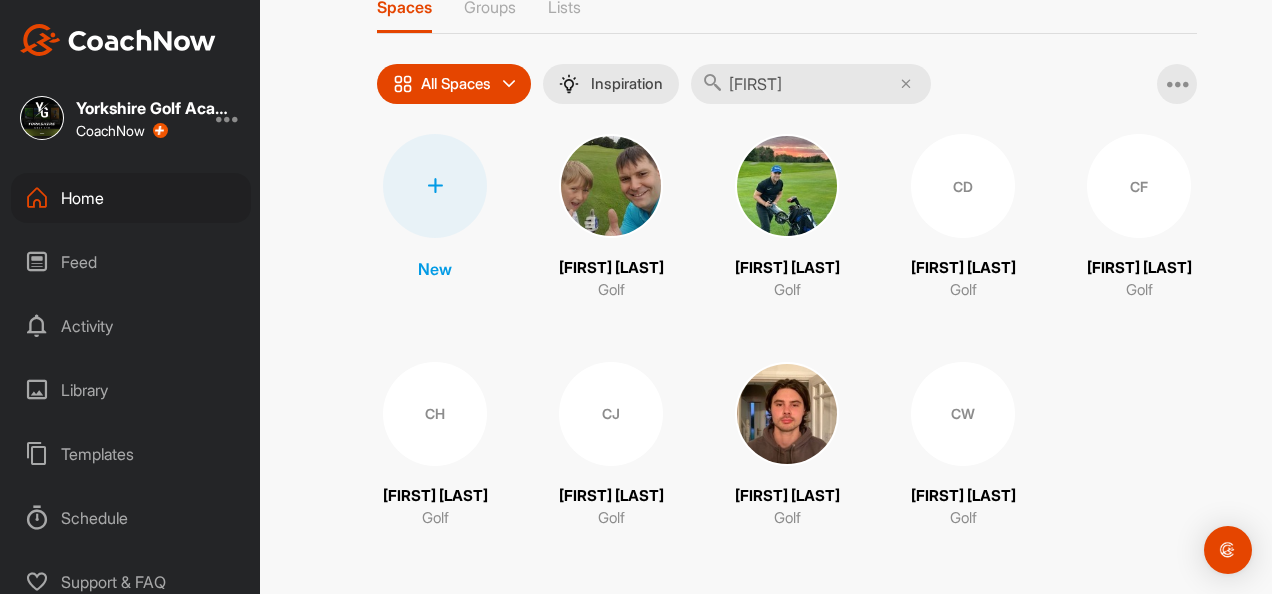 type on "[FIRST]" 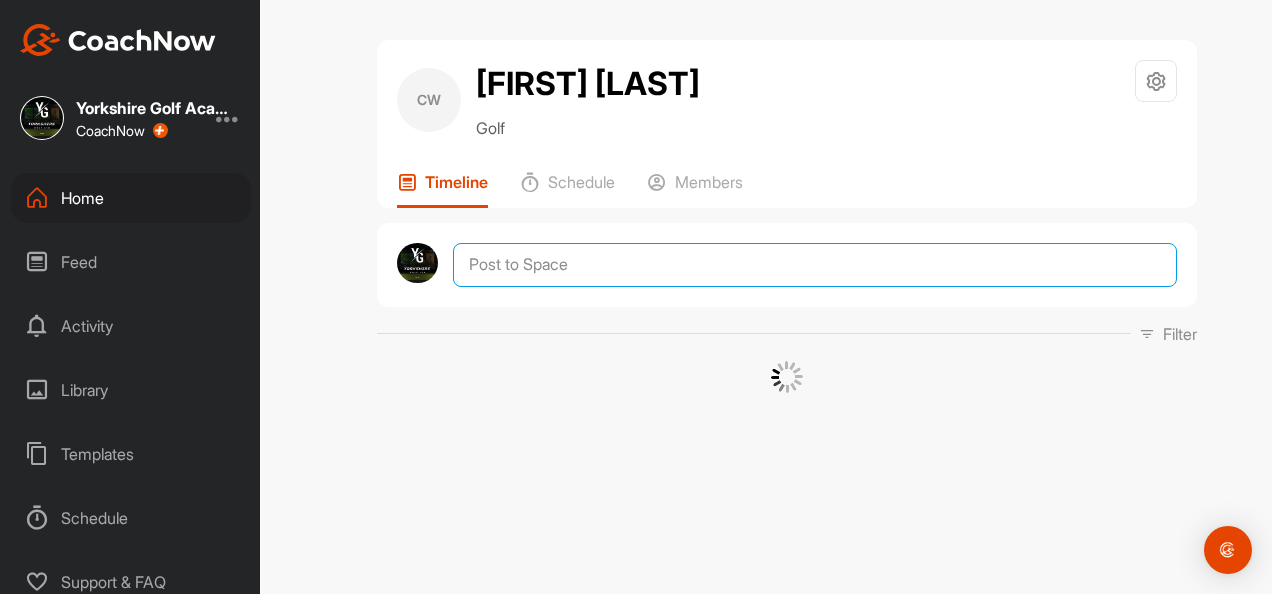 click at bounding box center (815, 265) 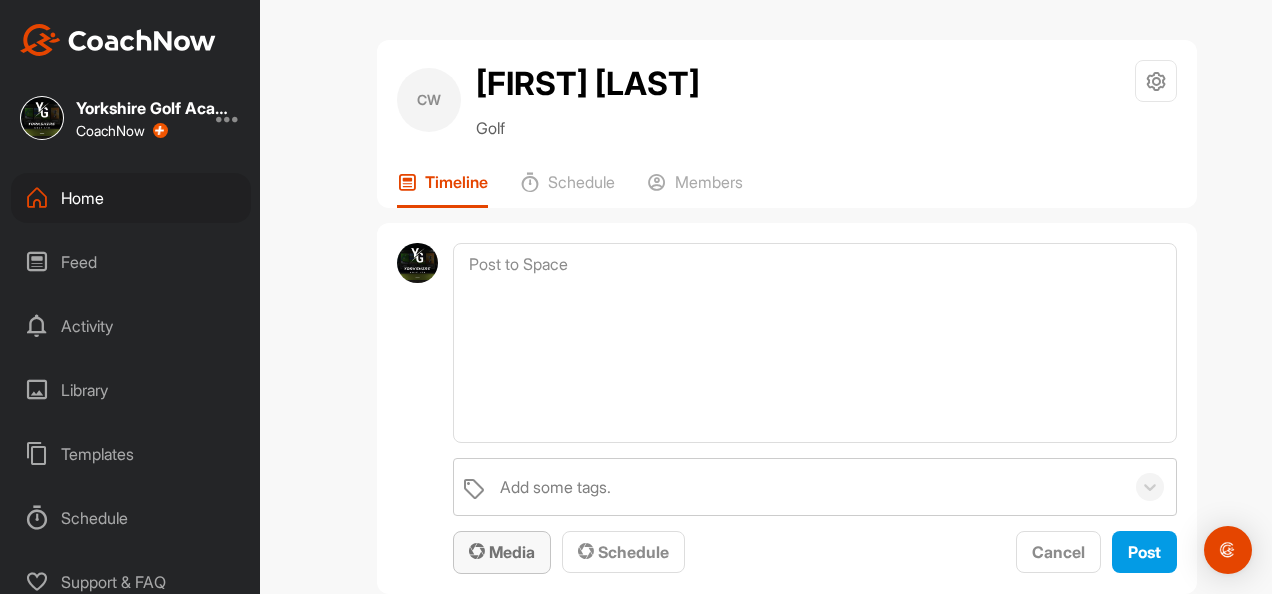 click on "Media" at bounding box center [502, 552] 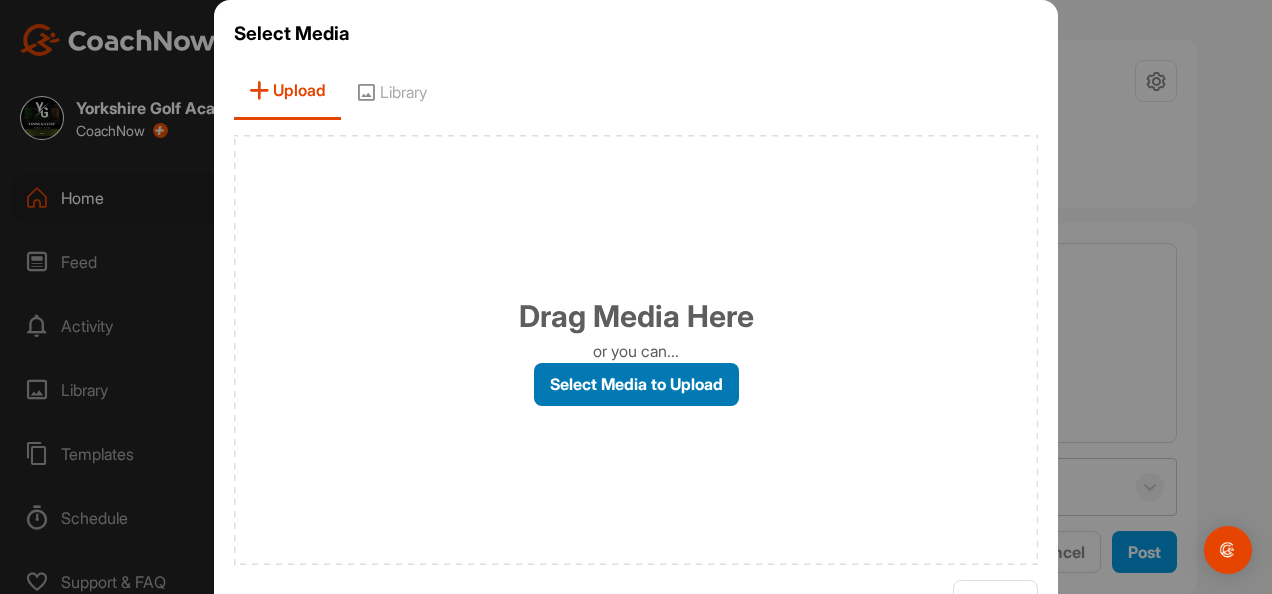 click on "Select Media to Upload" at bounding box center (636, 384) 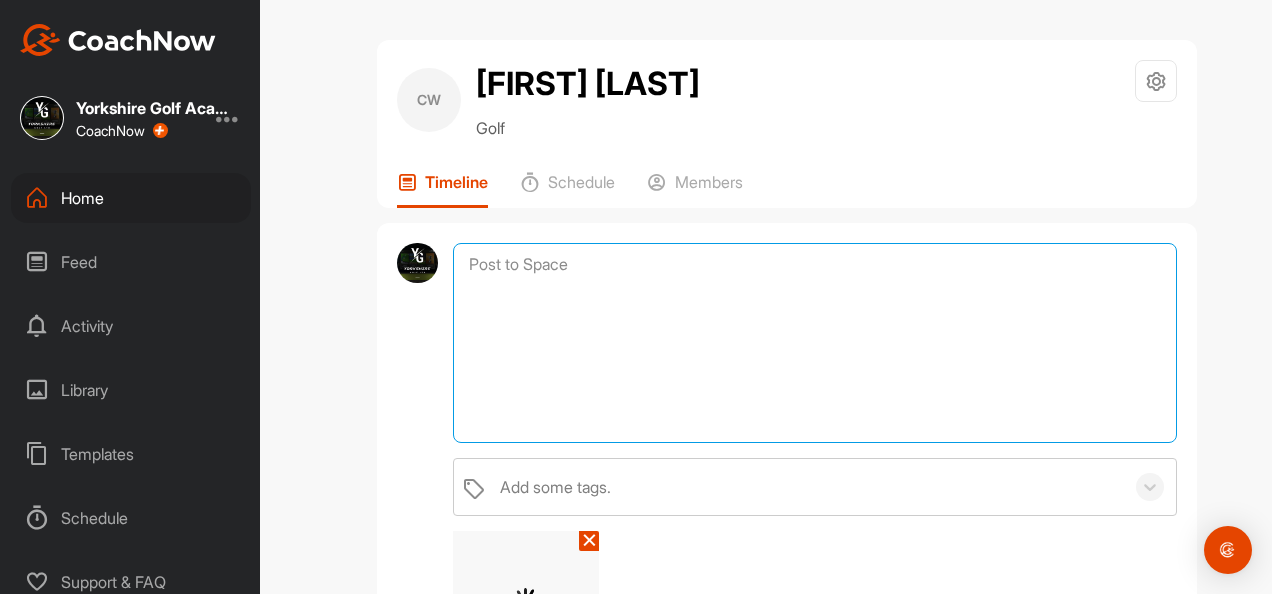click at bounding box center (815, 343) 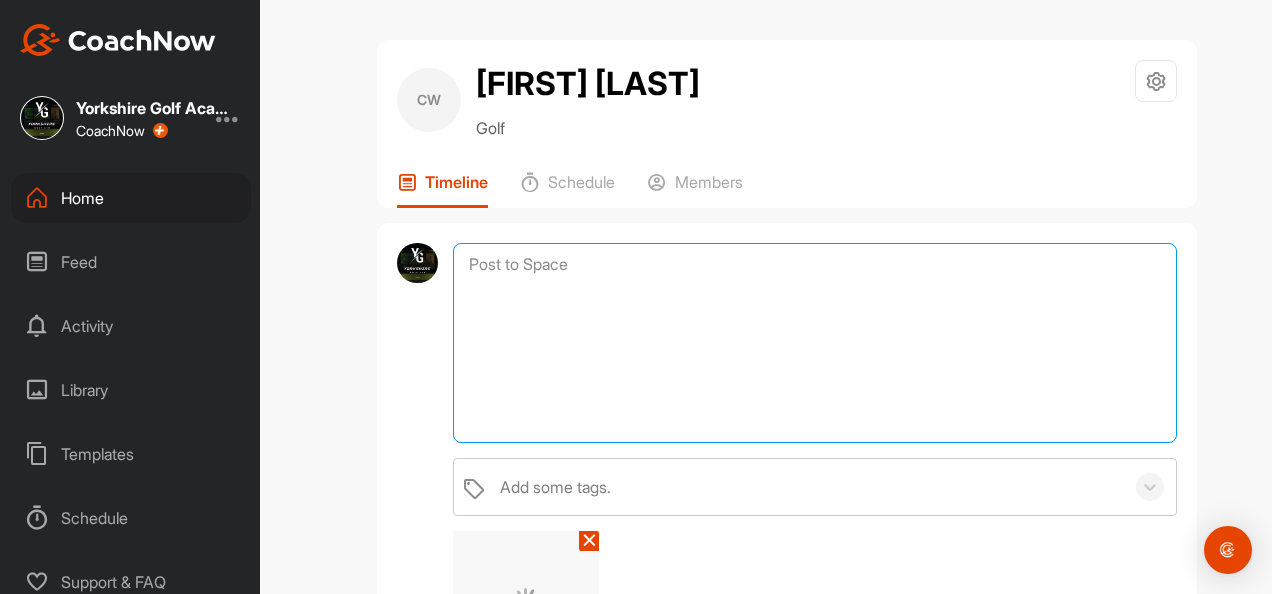 paste on "Right shoulder not to intrernally rotate as much to help shallow out the plane
Start the ball out the middle of the club" 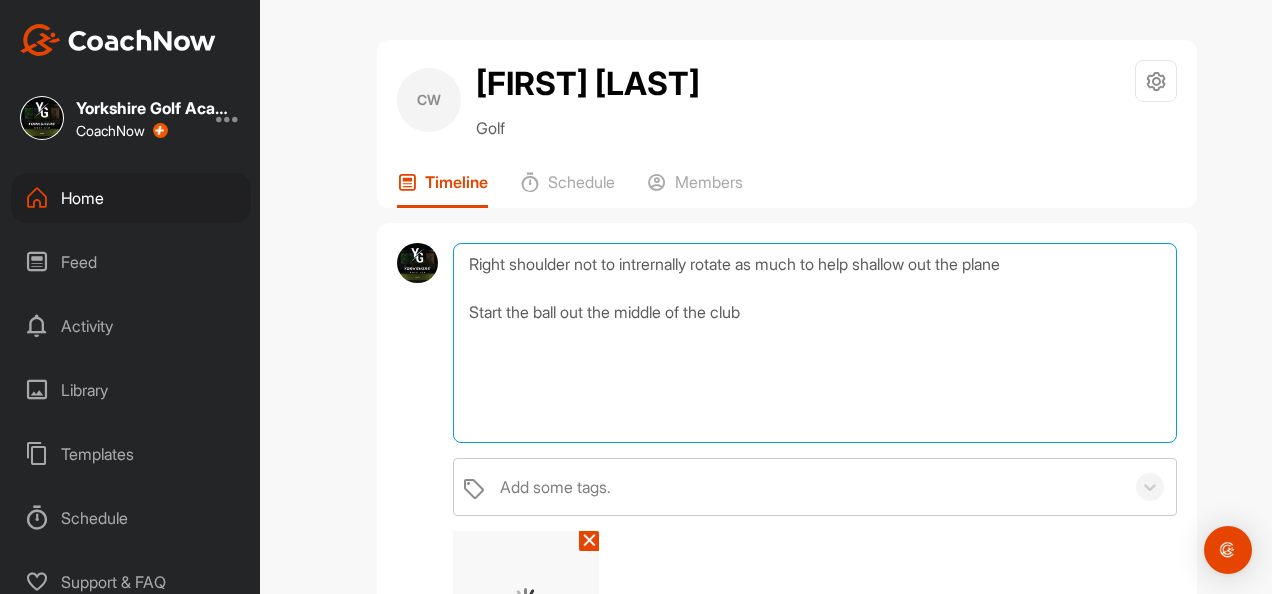drag, startPoint x: 764, startPoint y: 316, endPoint x: 440, endPoint y: 248, distance: 331.0589 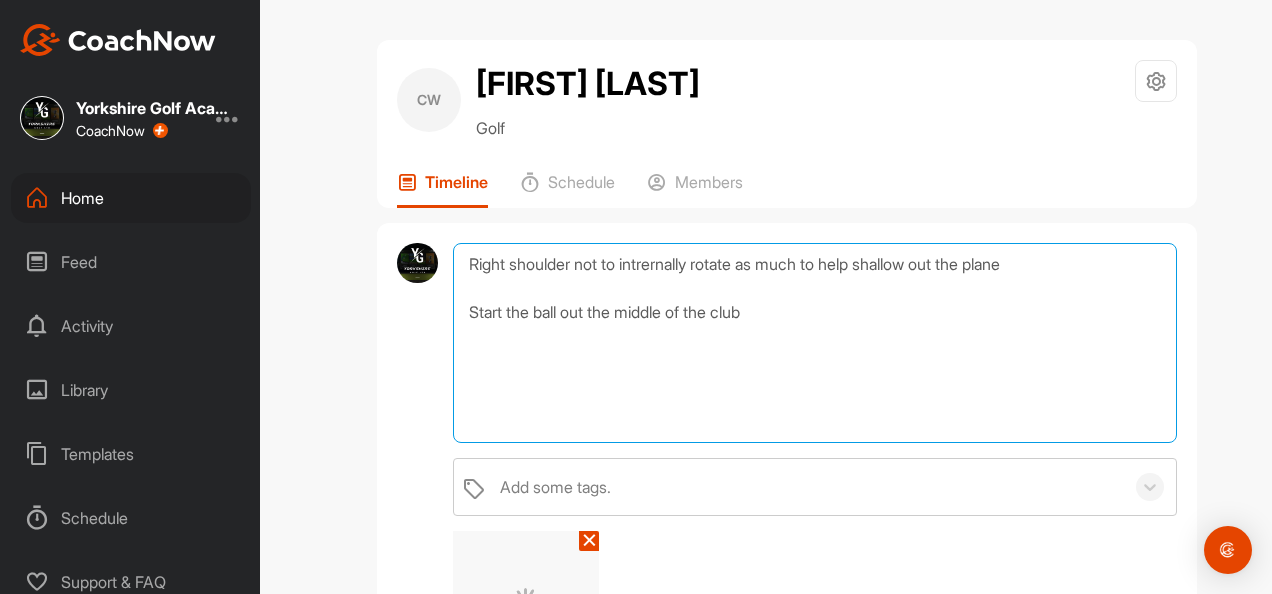click on "Right shoulder not to intrernally rotate as much to help shallow out the plane
Start the ball out the middle of the club Add some tags. ✕ Media Schedule Cancel Post" at bounding box center [787, 489] 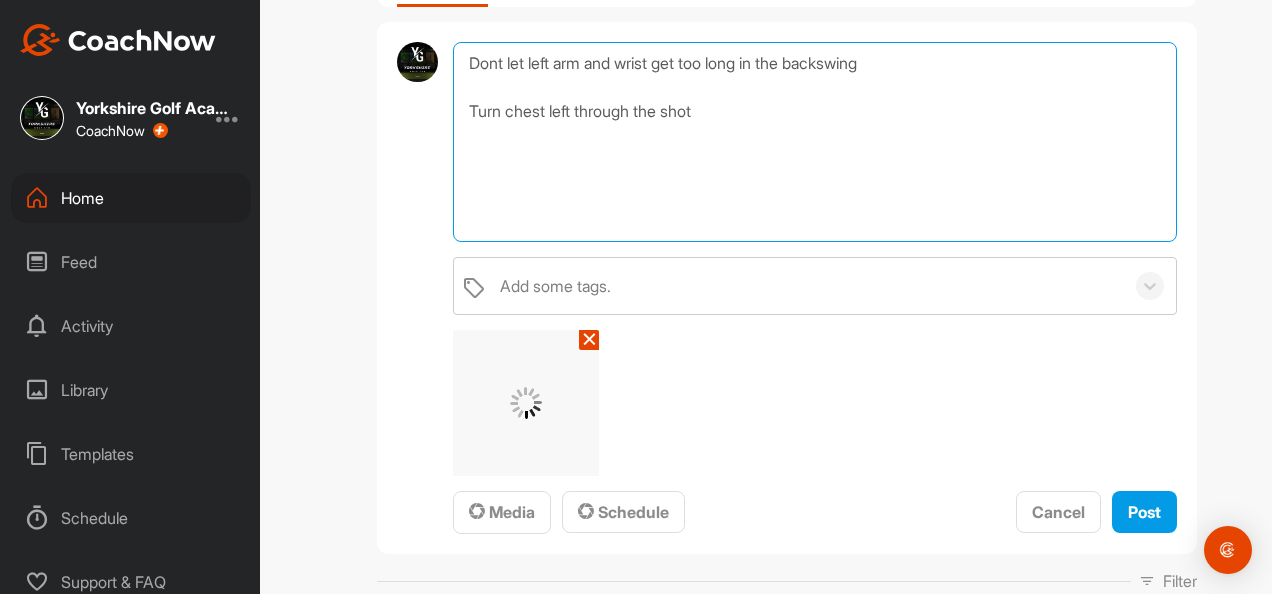 scroll, scrollTop: 300, scrollLeft: 0, axis: vertical 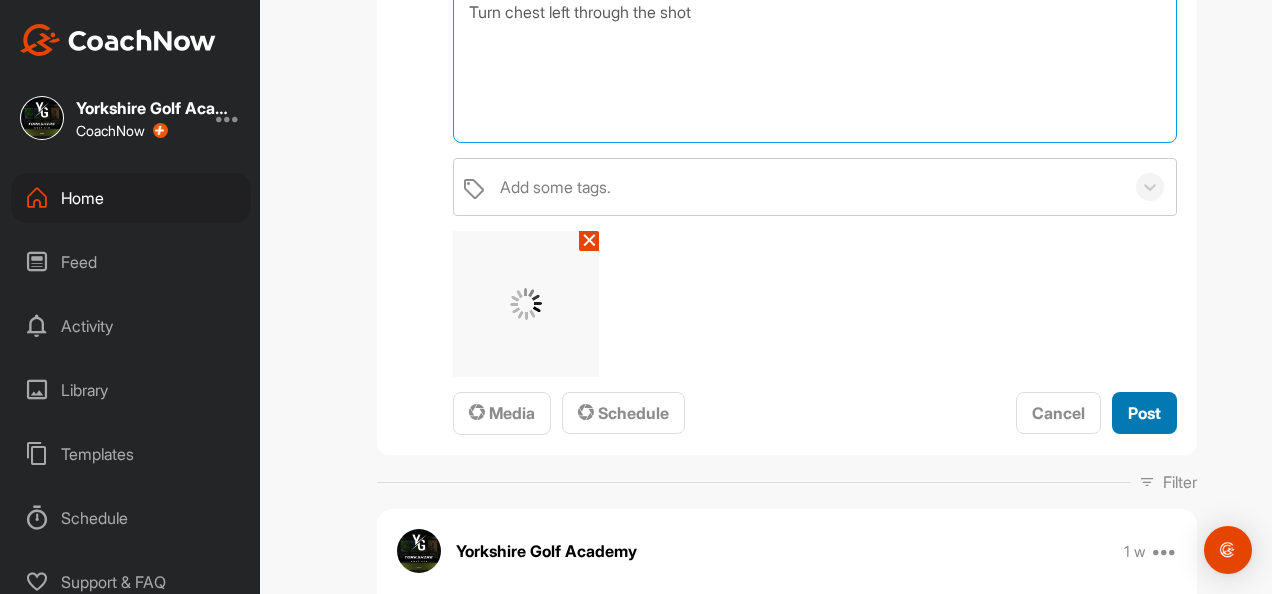 type on "Dont let left arm and wrist get too long in the backswing
Turn chest left through the shot" 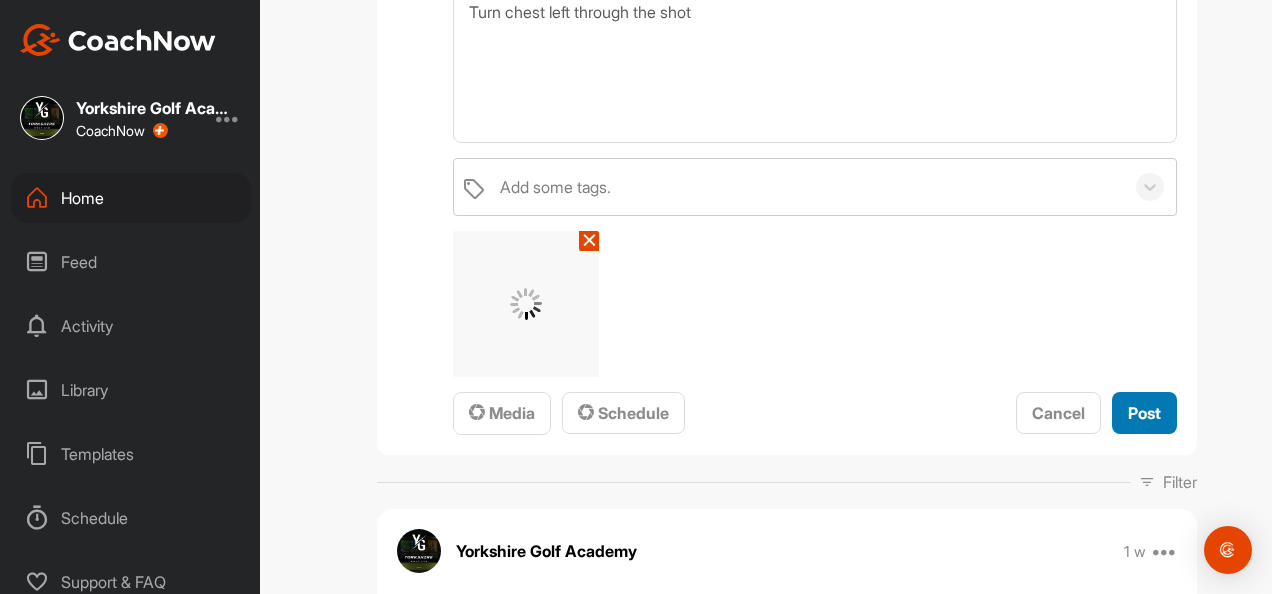 click on "Post" at bounding box center [1144, 413] 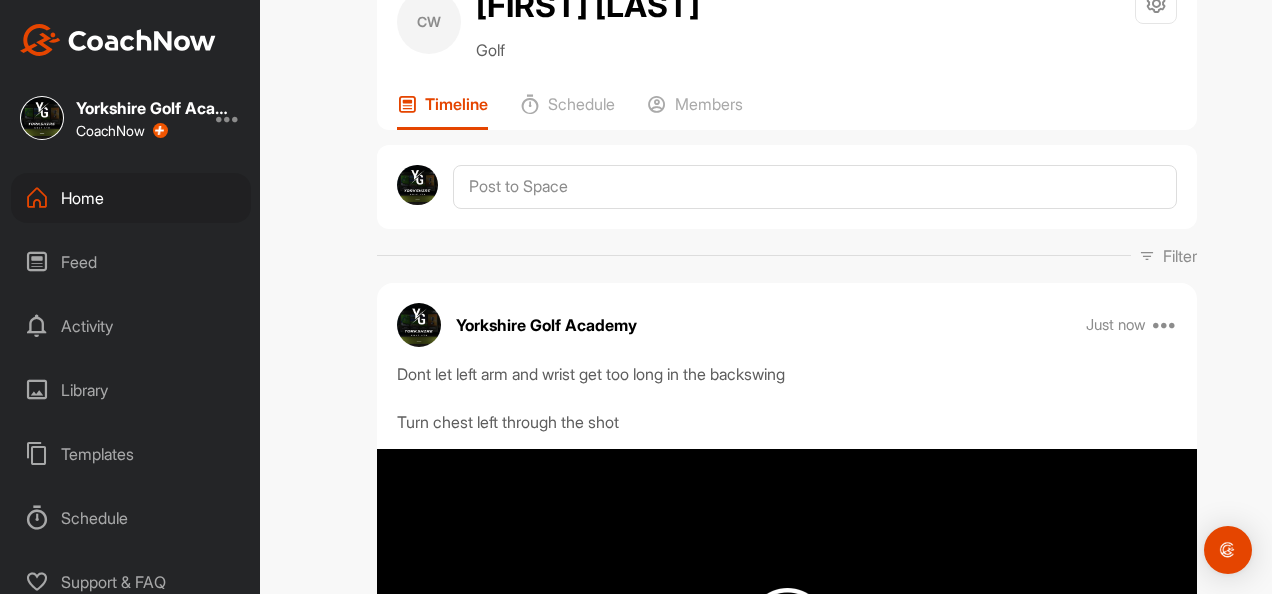 scroll, scrollTop: 0, scrollLeft: 0, axis: both 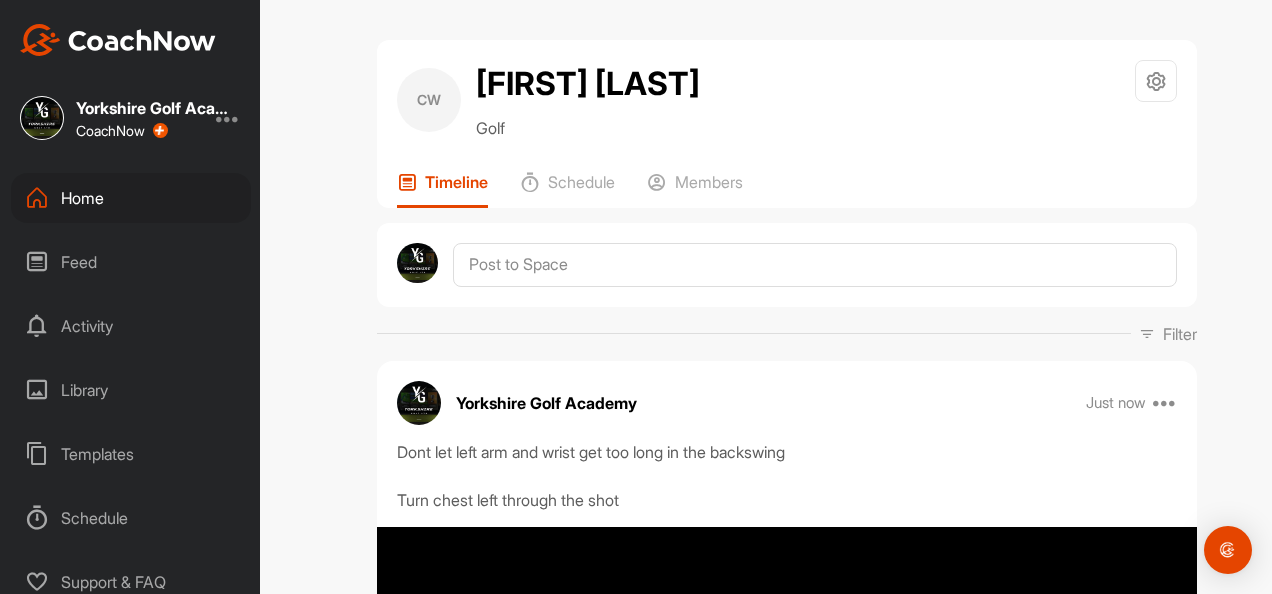 click on "Home" at bounding box center (131, 198) 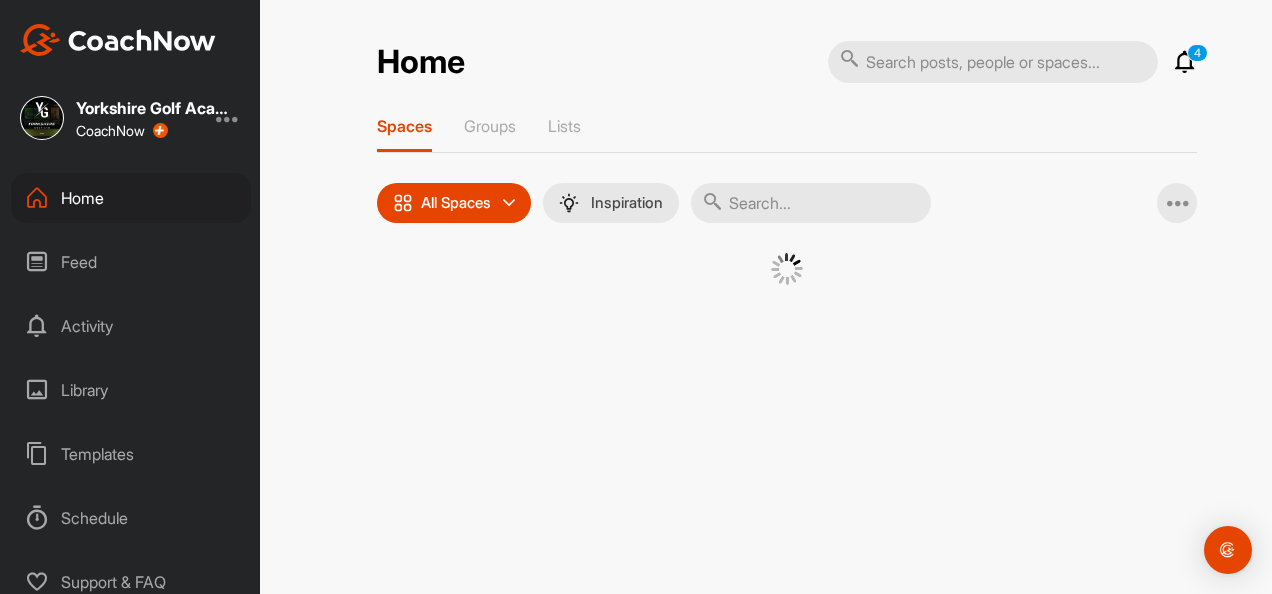 click at bounding box center [811, 203] 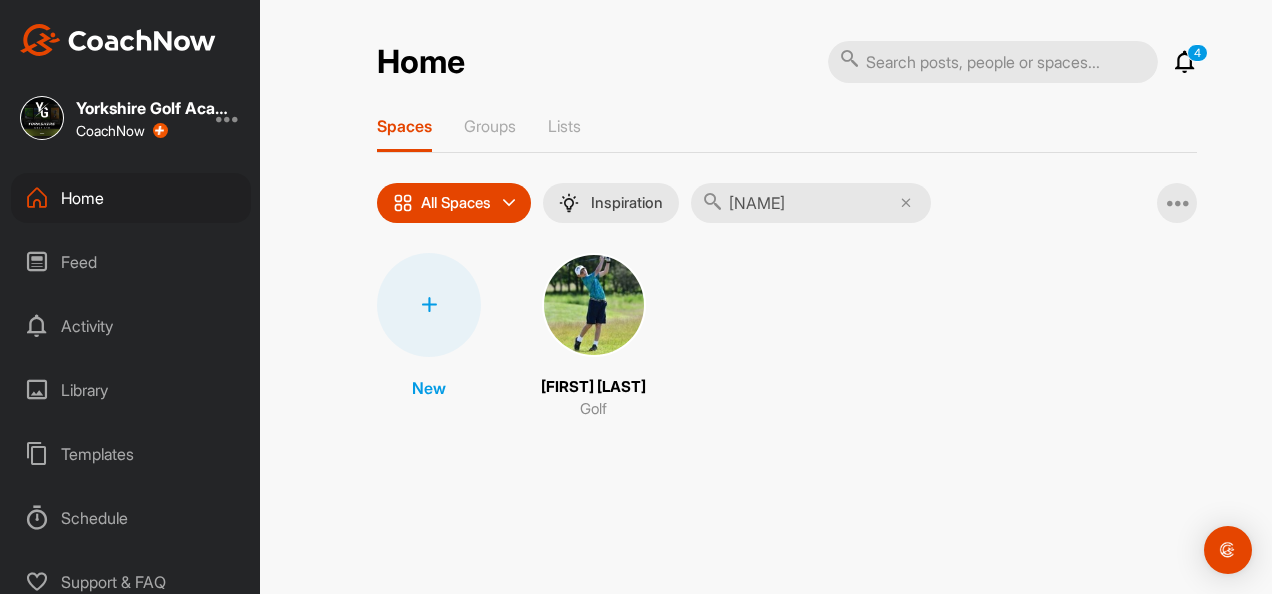 type on "[NAME]" 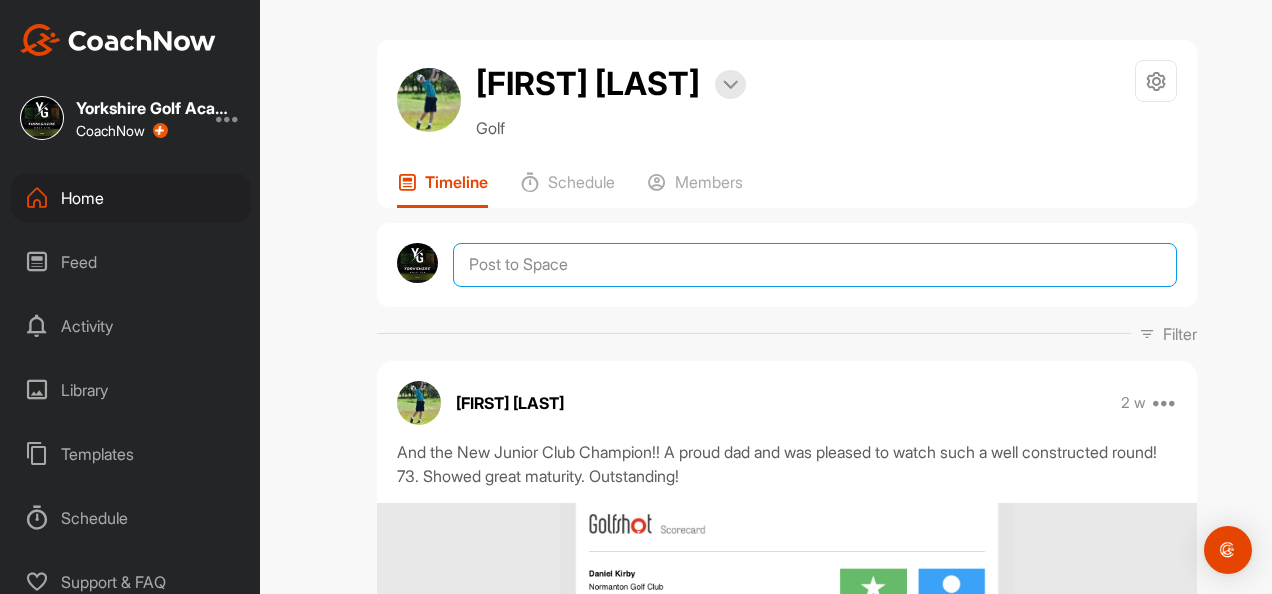 click at bounding box center (815, 265) 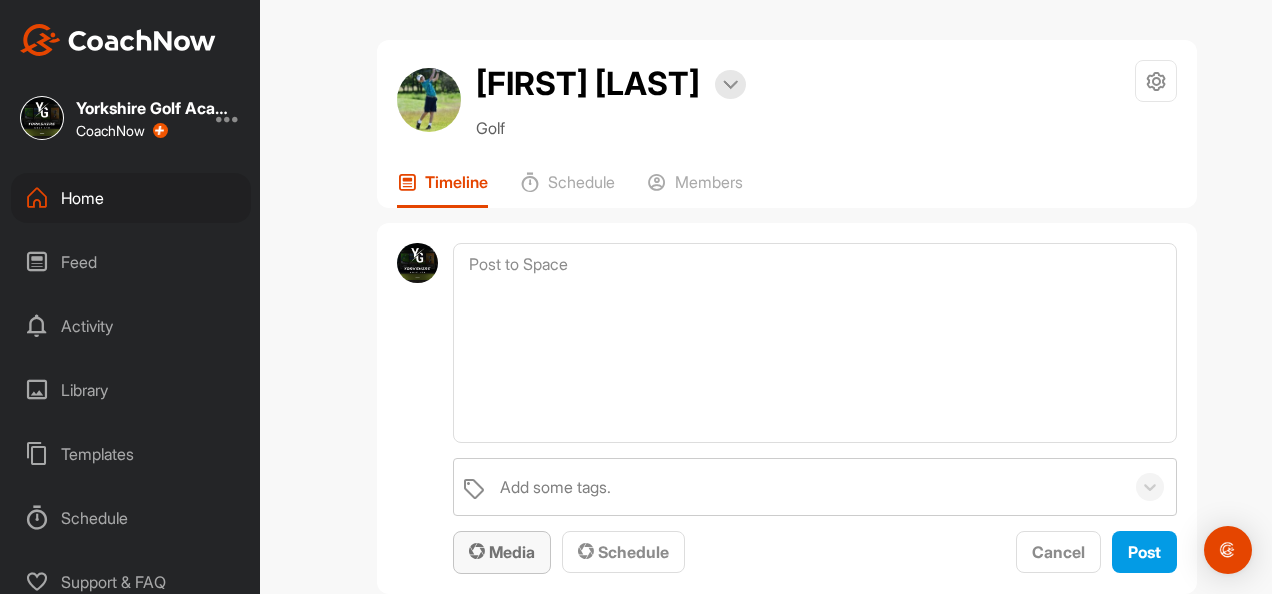 click on "Media" at bounding box center (502, 552) 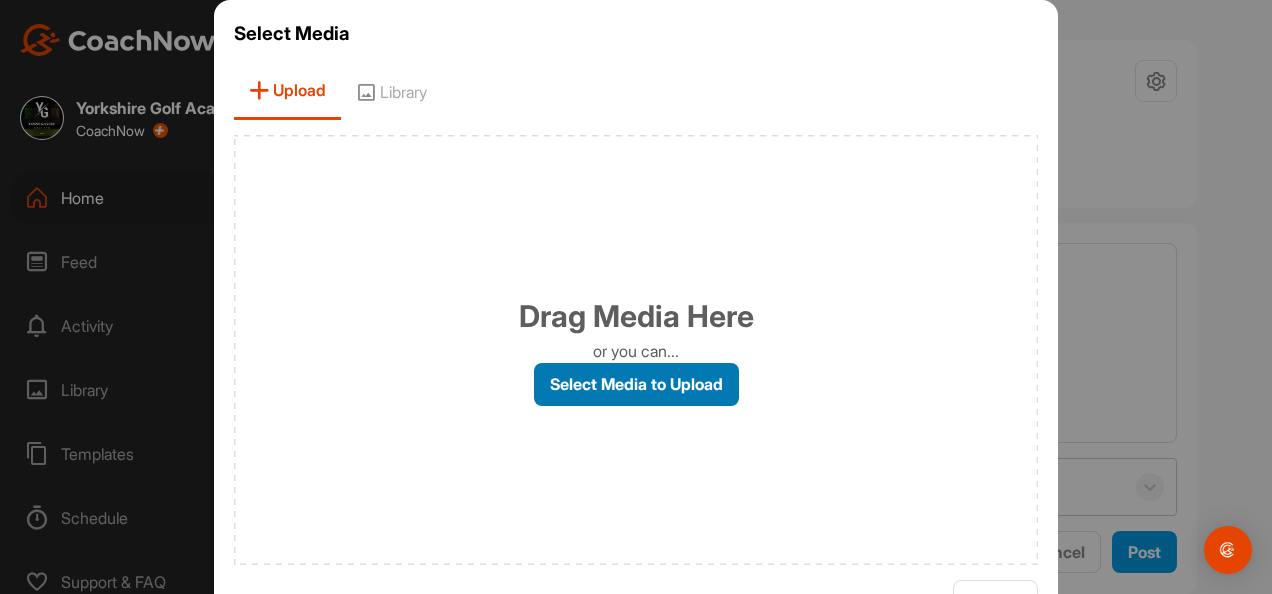 click on "Select Media to Upload" at bounding box center [636, 384] 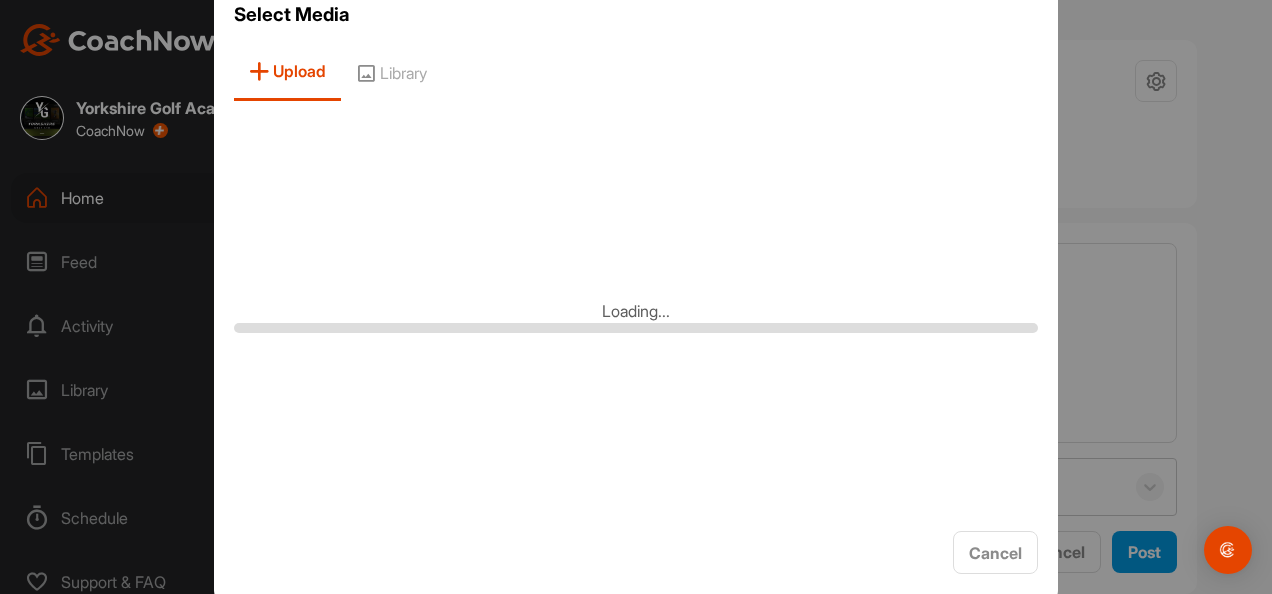 scroll, scrollTop: 30, scrollLeft: 0, axis: vertical 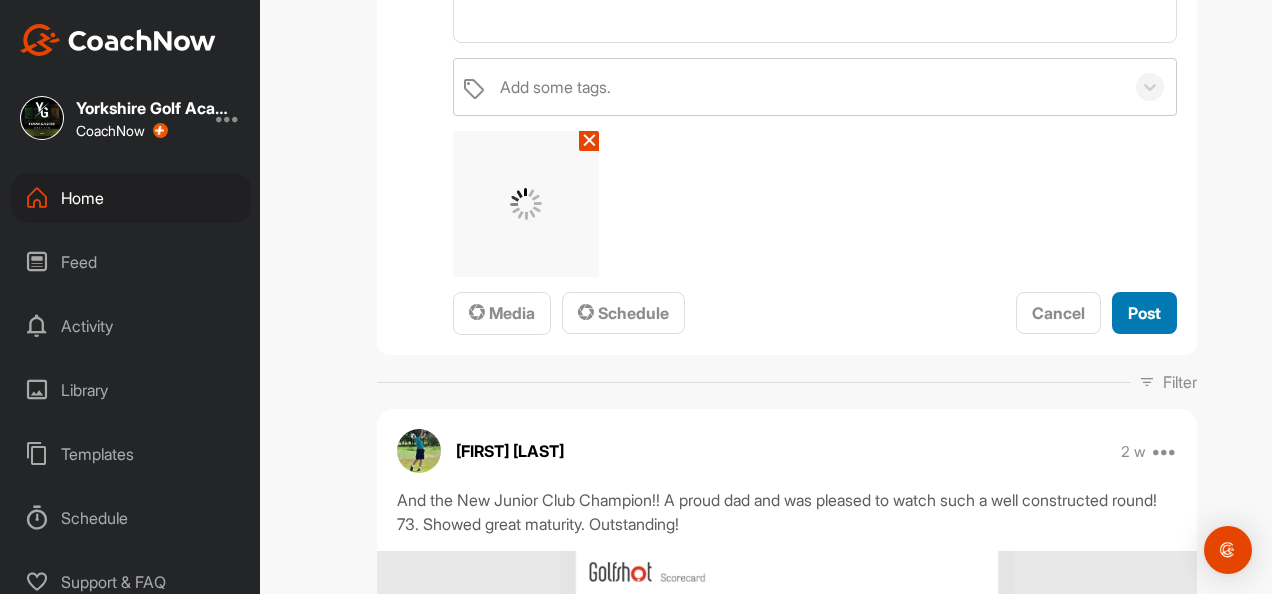 click on "Post" at bounding box center (1144, 313) 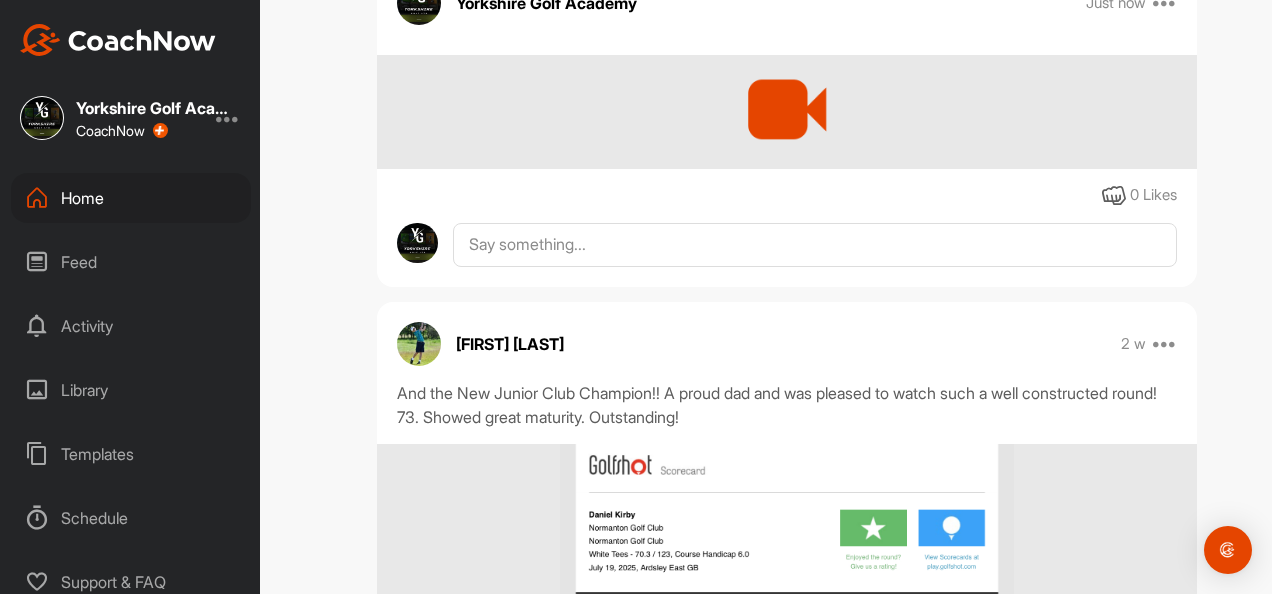 scroll, scrollTop: 0, scrollLeft: 0, axis: both 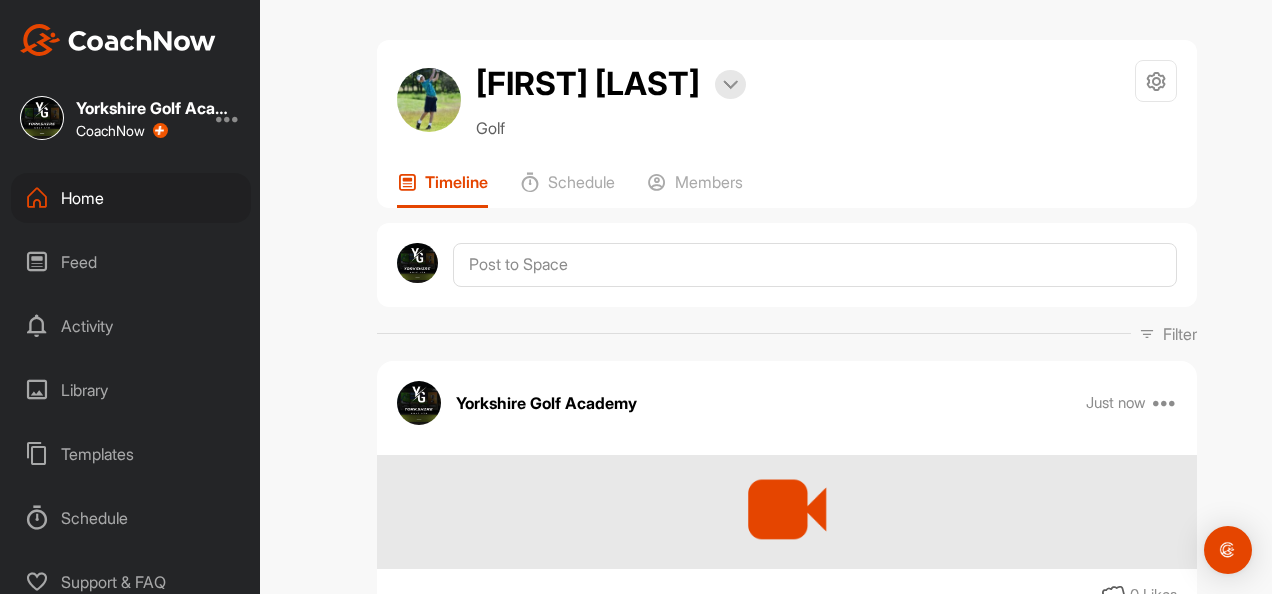 click on "Home" at bounding box center (131, 198) 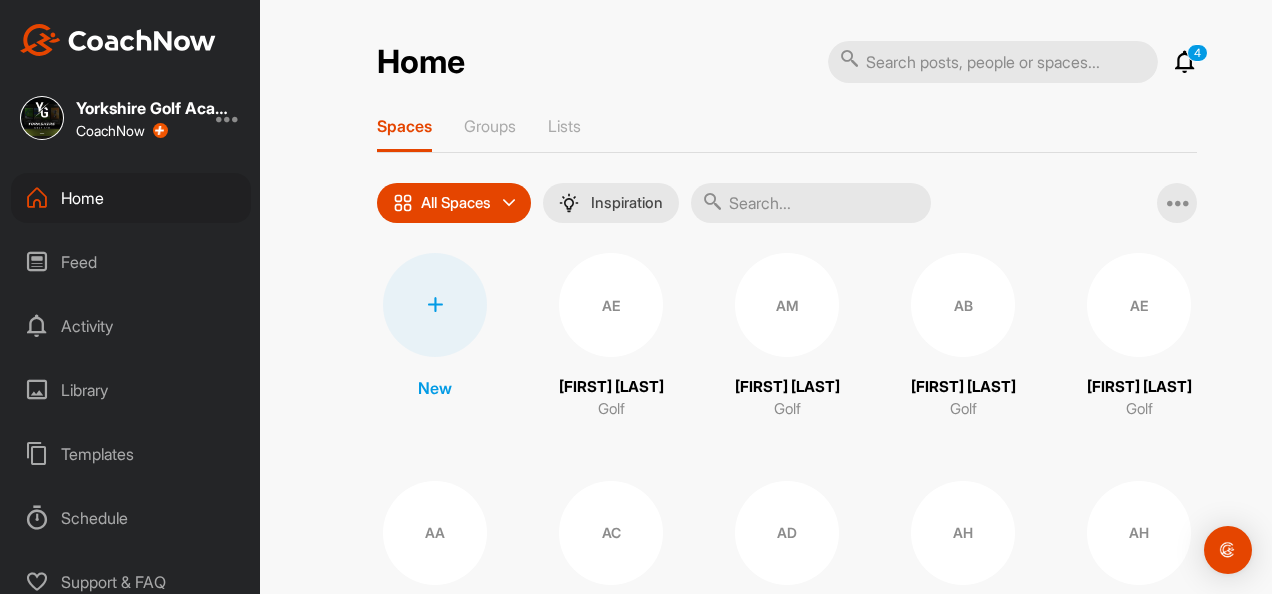 click at bounding box center (811, 203) 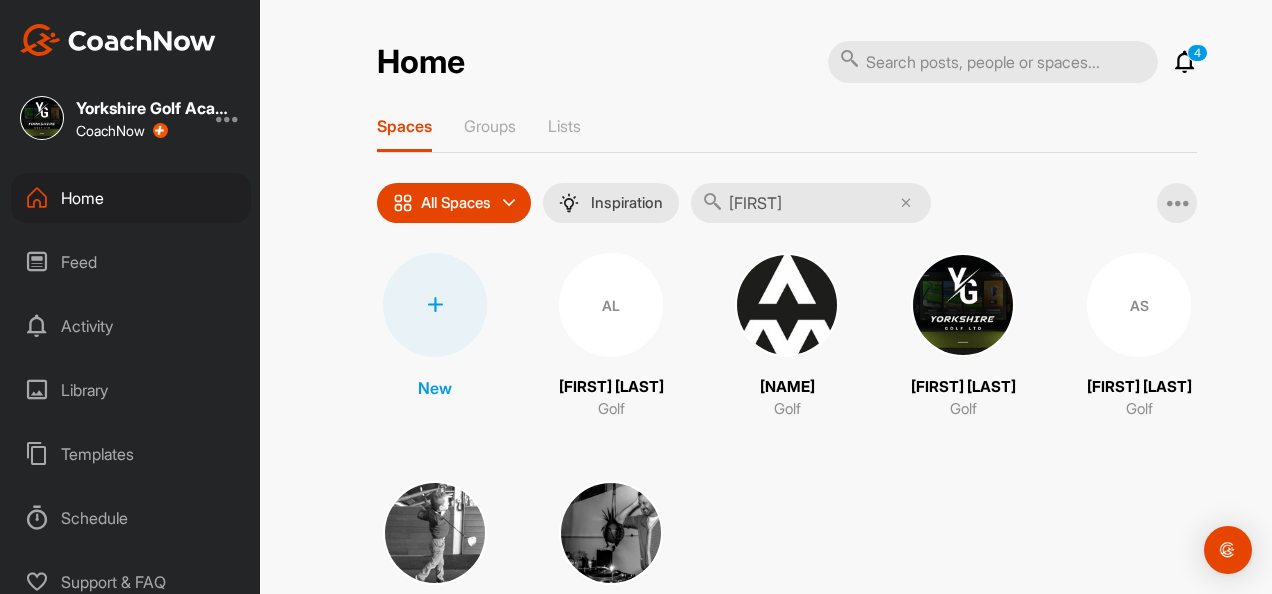 type on "[FIRST]" 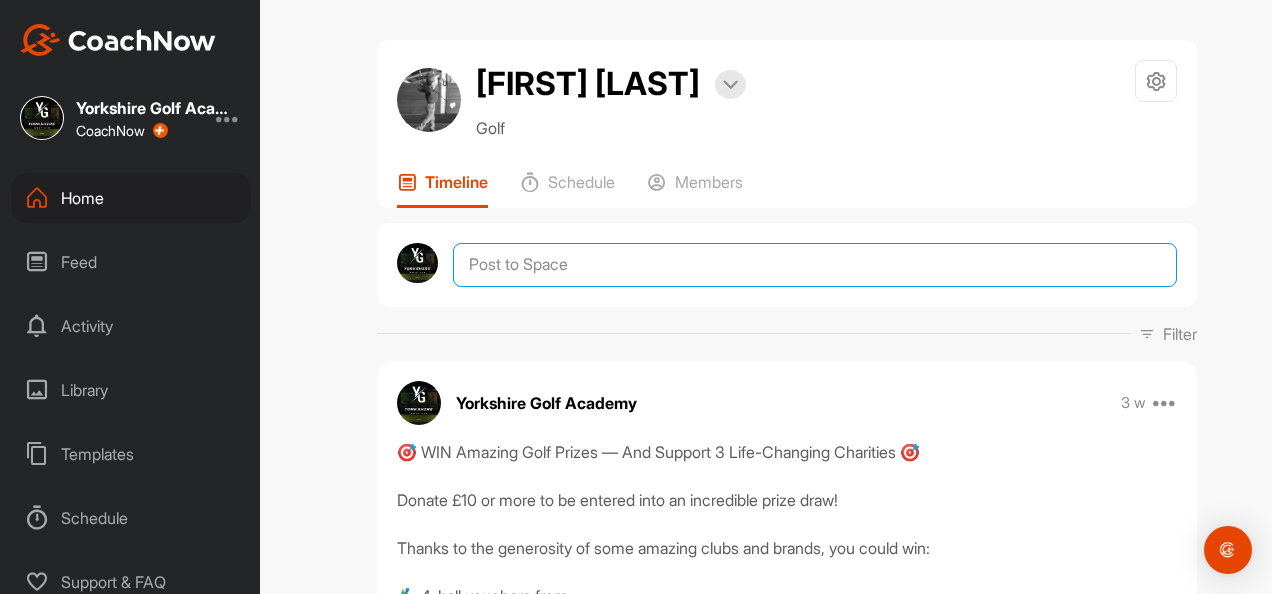 click at bounding box center (815, 265) 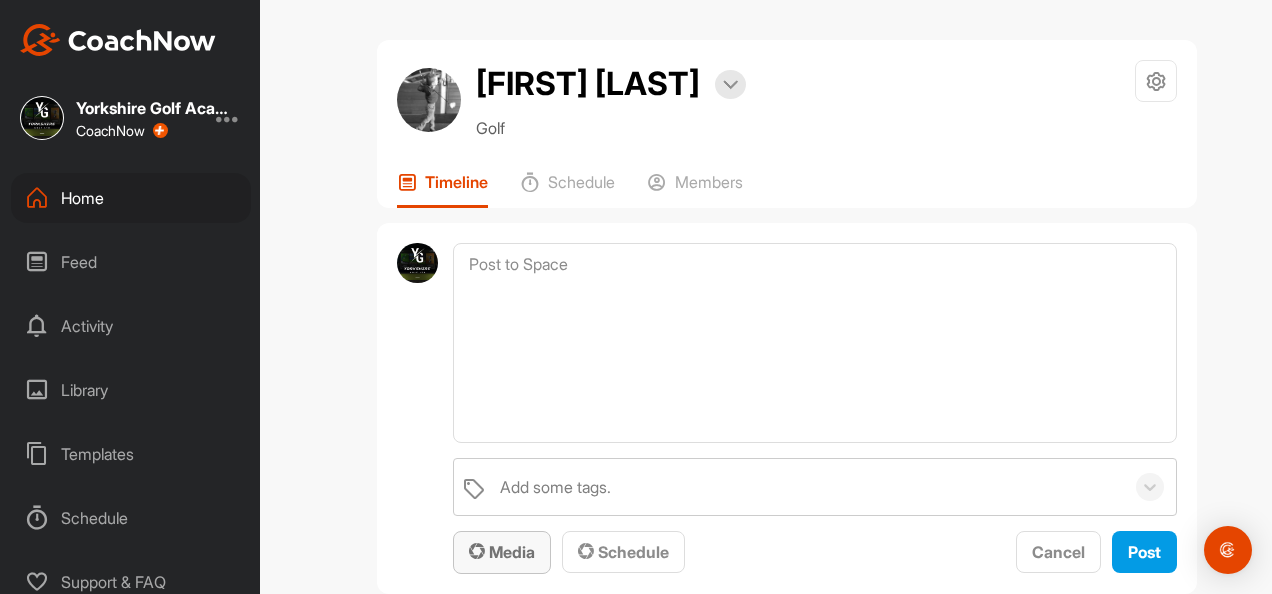 click on "Media" at bounding box center [502, 552] 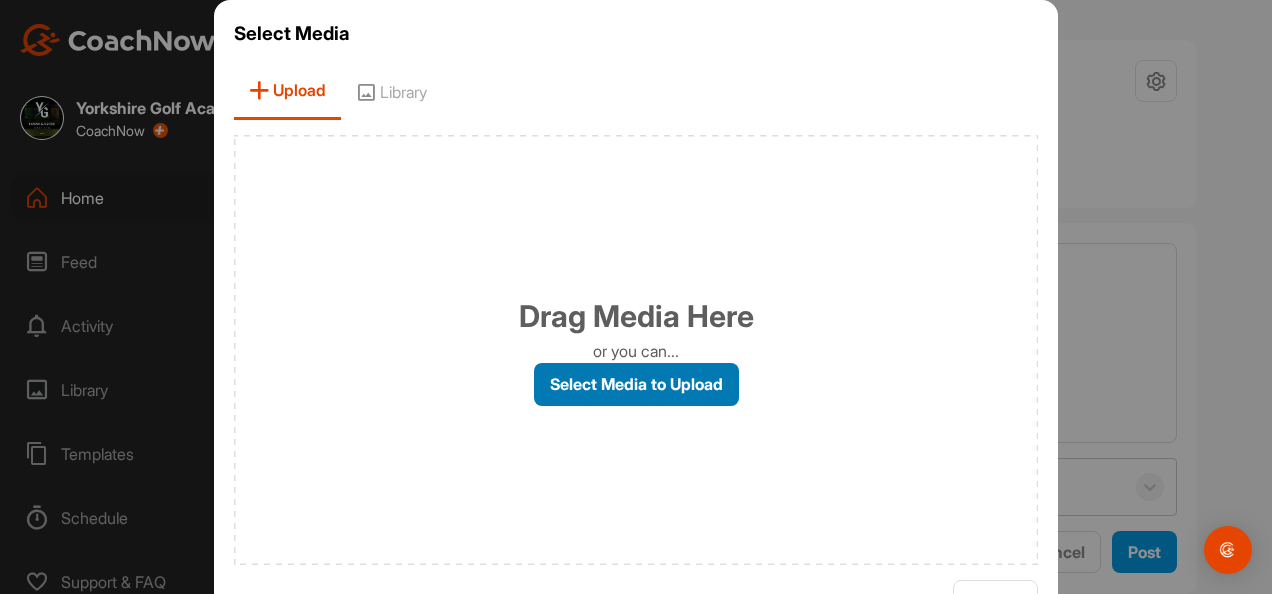 click on "Select Media to Upload" at bounding box center (636, 384) 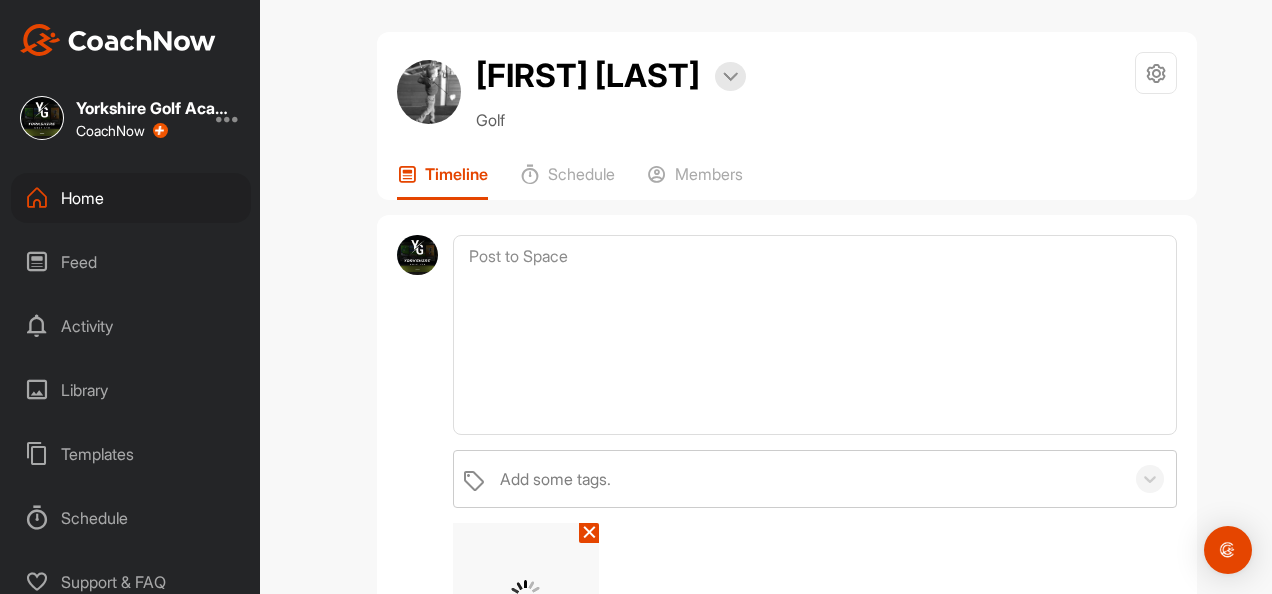 scroll, scrollTop: 0, scrollLeft: 0, axis: both 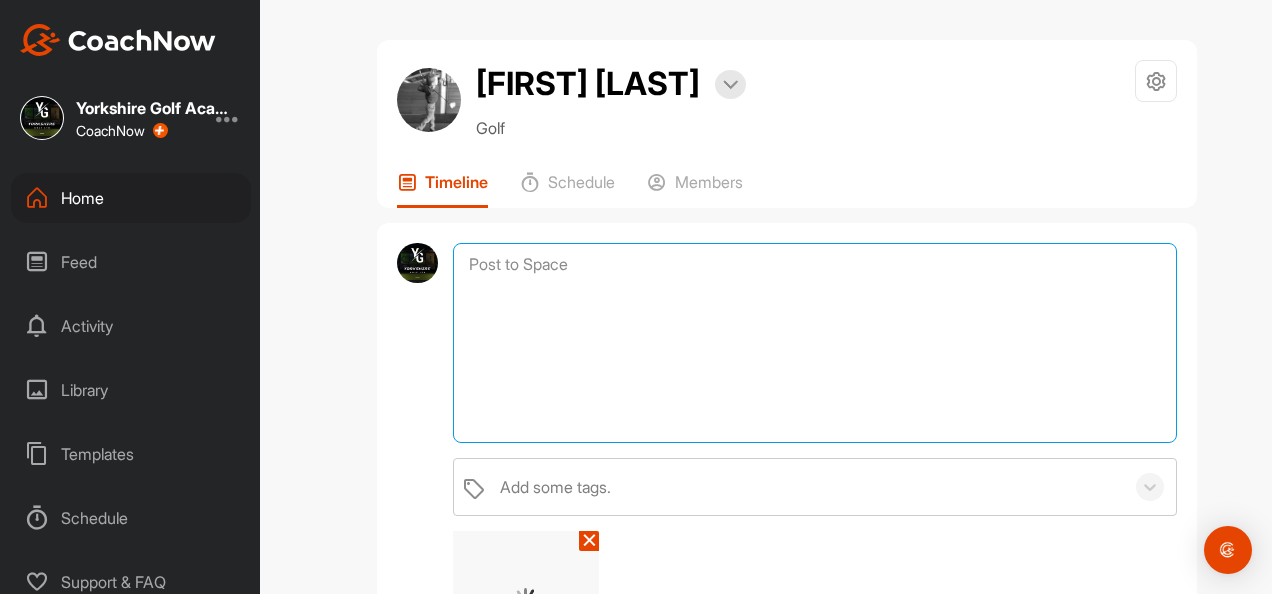 click at bounding box center (815, 343) 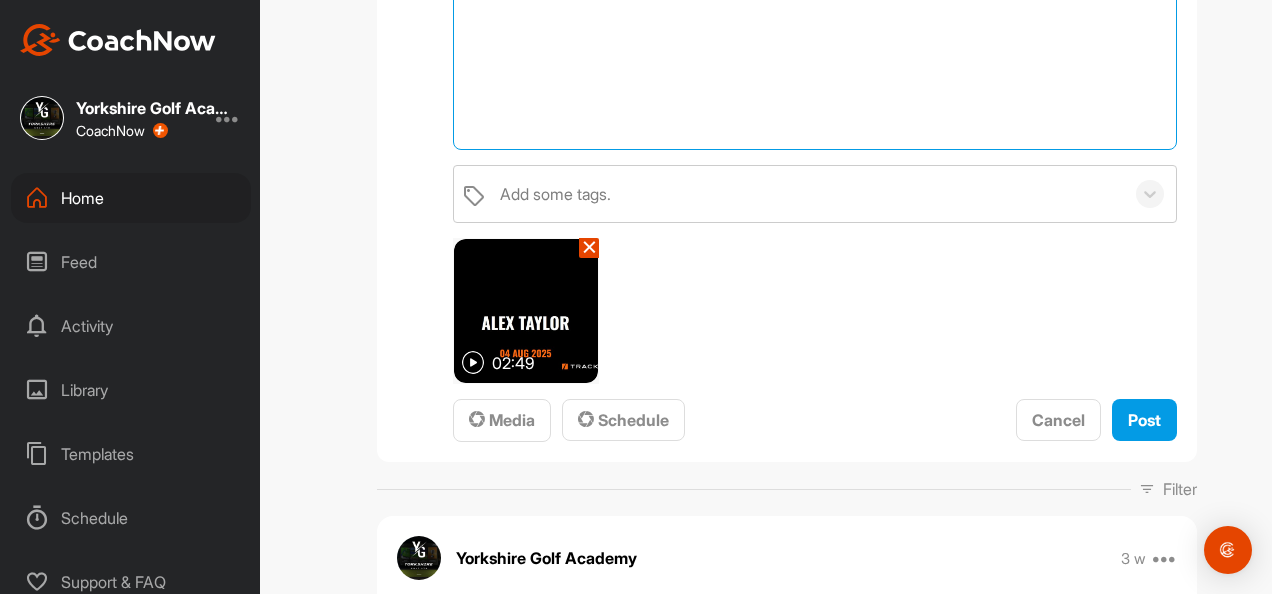 scroll, scrollTop: 300, scrollLeft: 0, axis: vertical 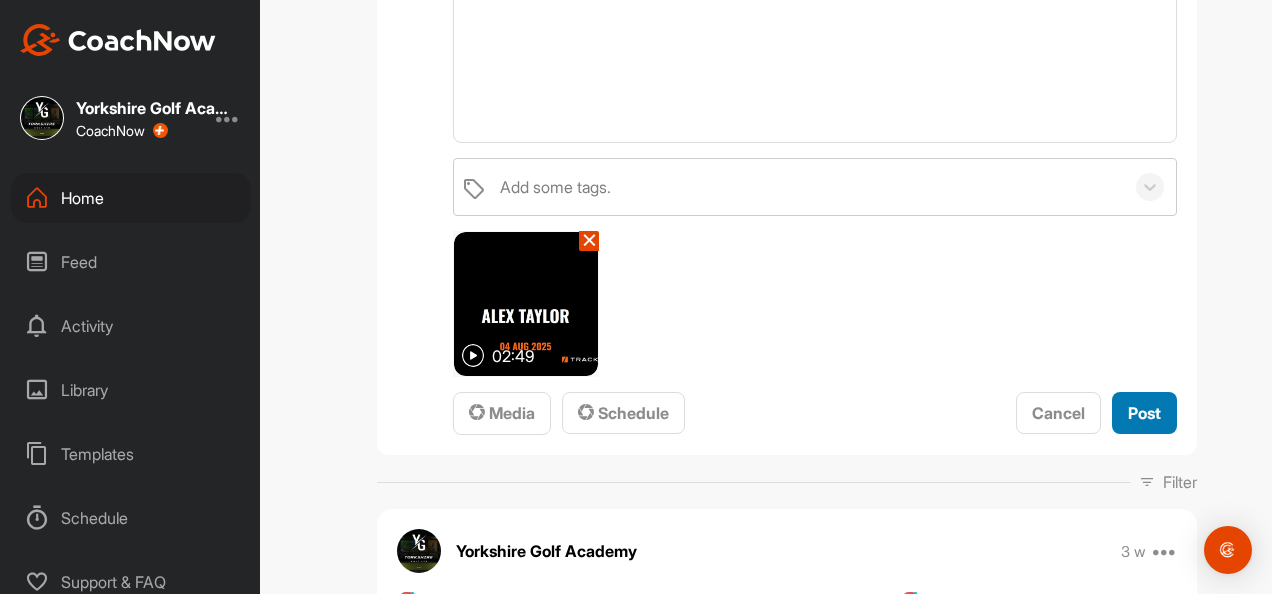 click on "Post" at bounding box center (1144, 413) 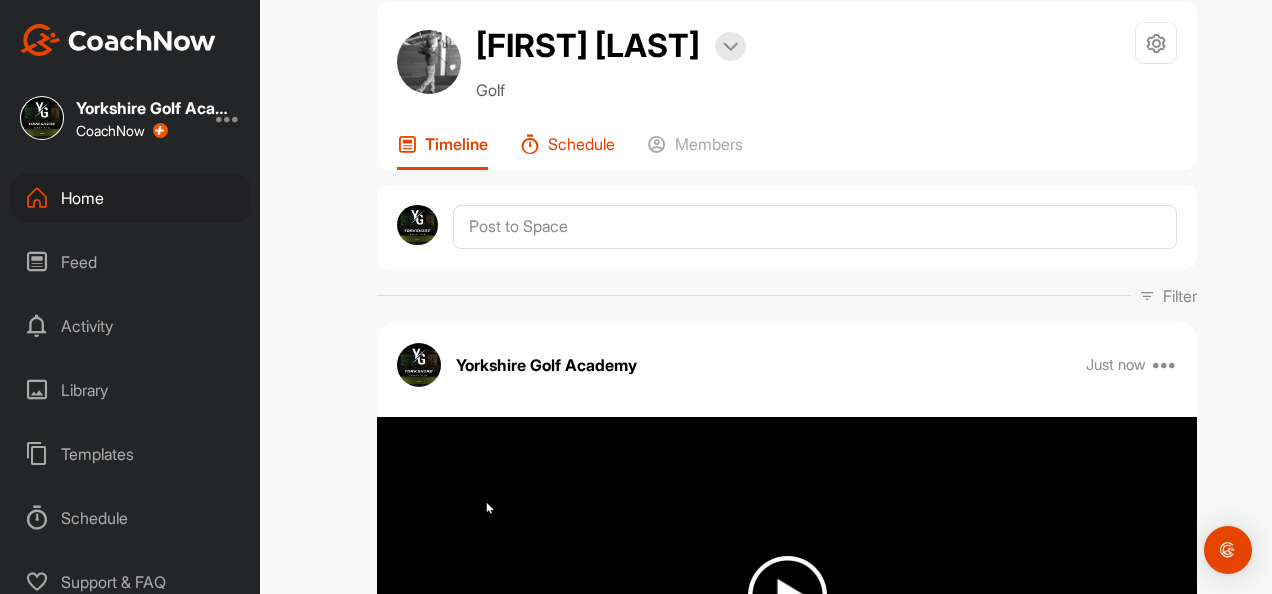 scroll, scrollTop: 0, scrollLeft: 0, axis: both 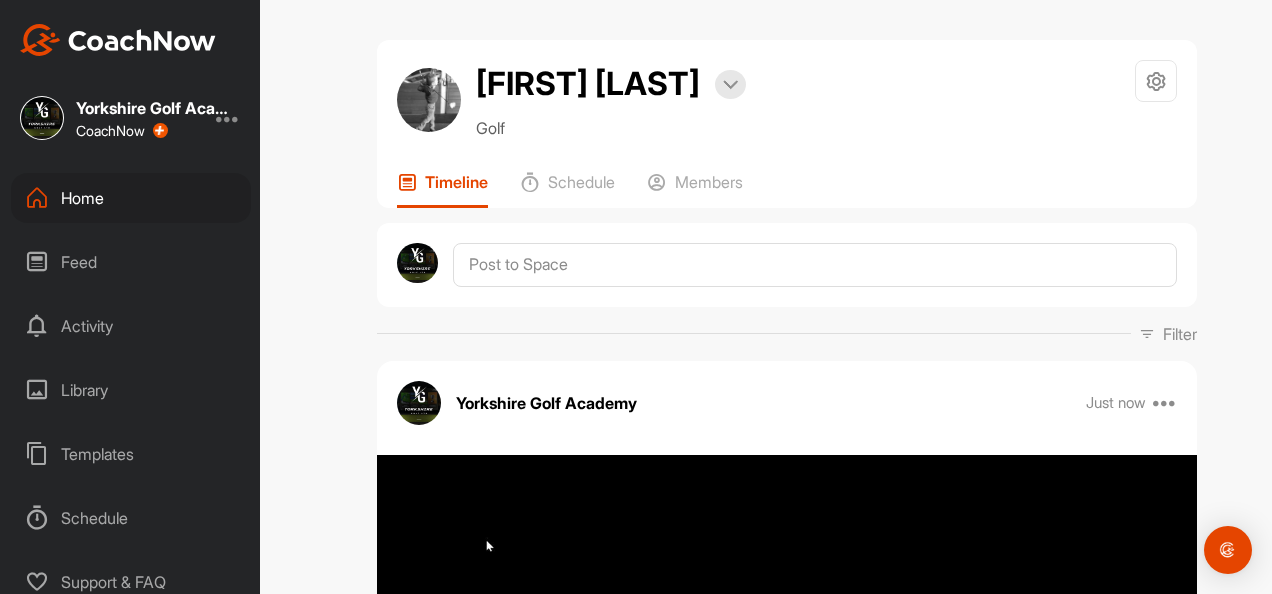 click on "Home" at bounding box center (131, 198) 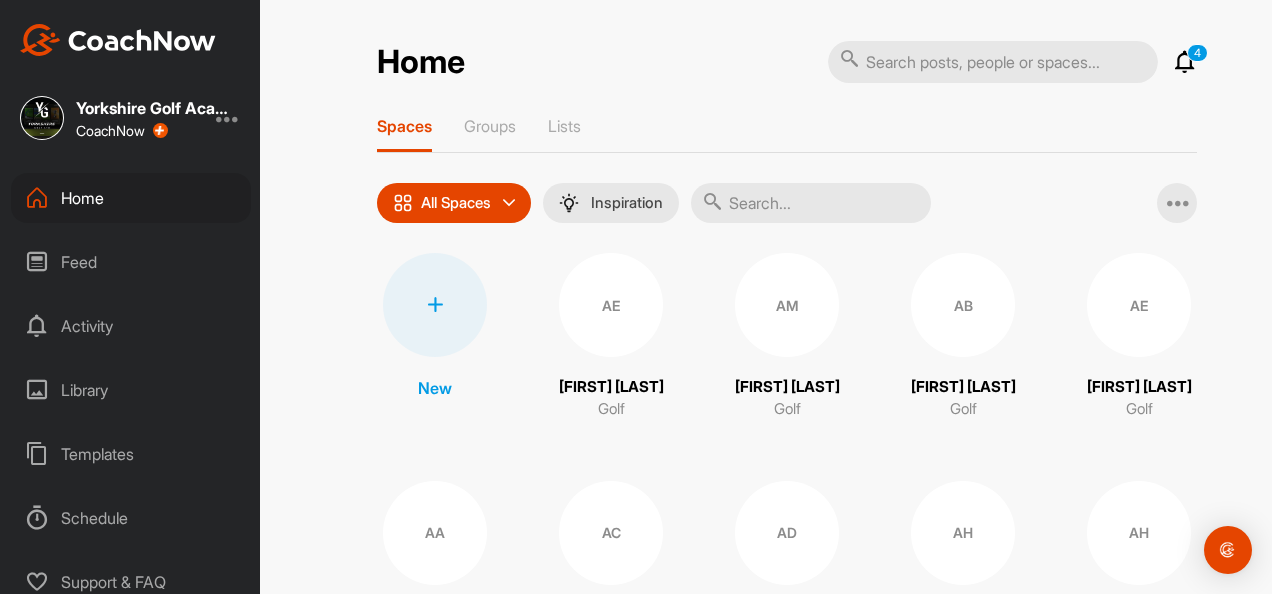 click at bounding box center [811, 203] 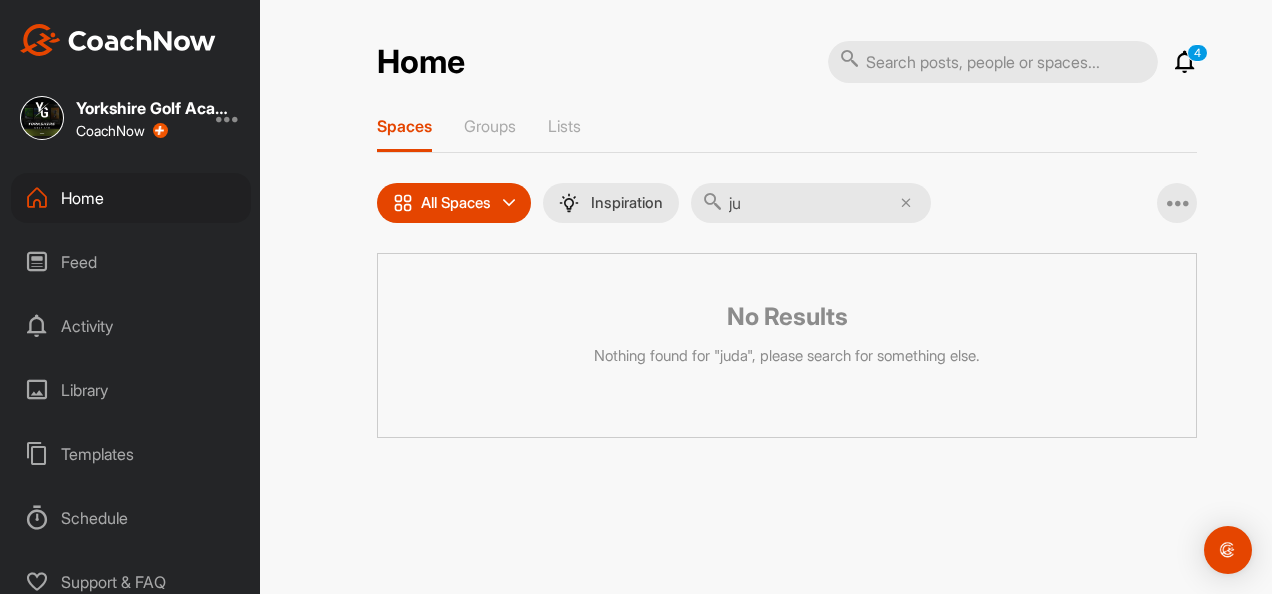 type on "j" 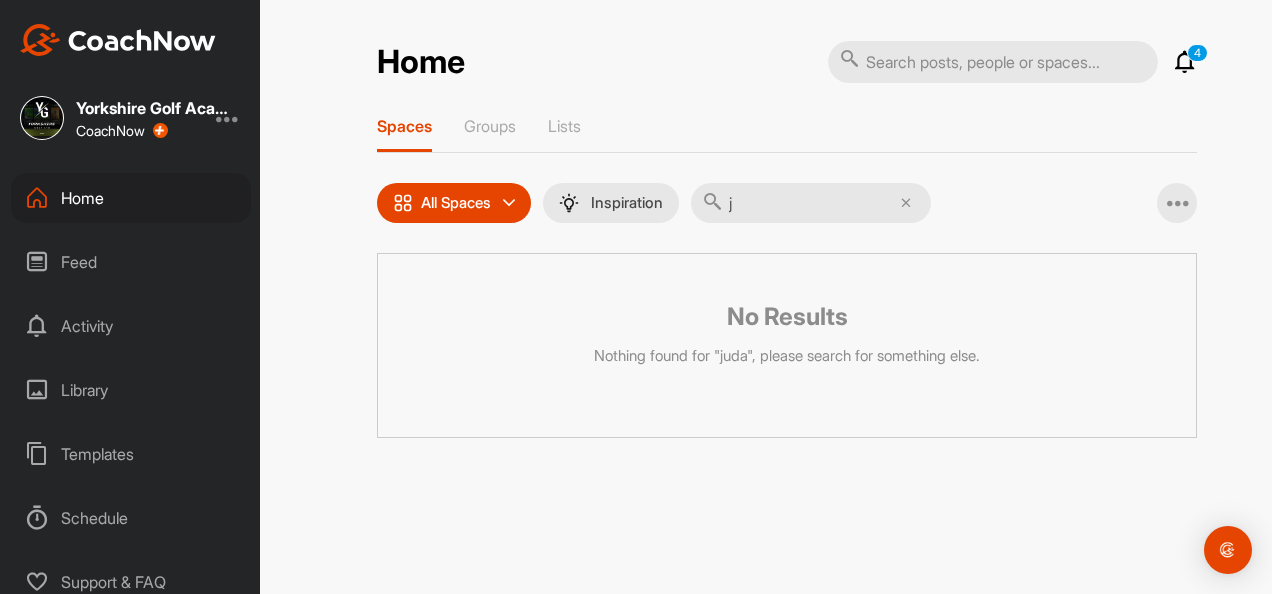 type 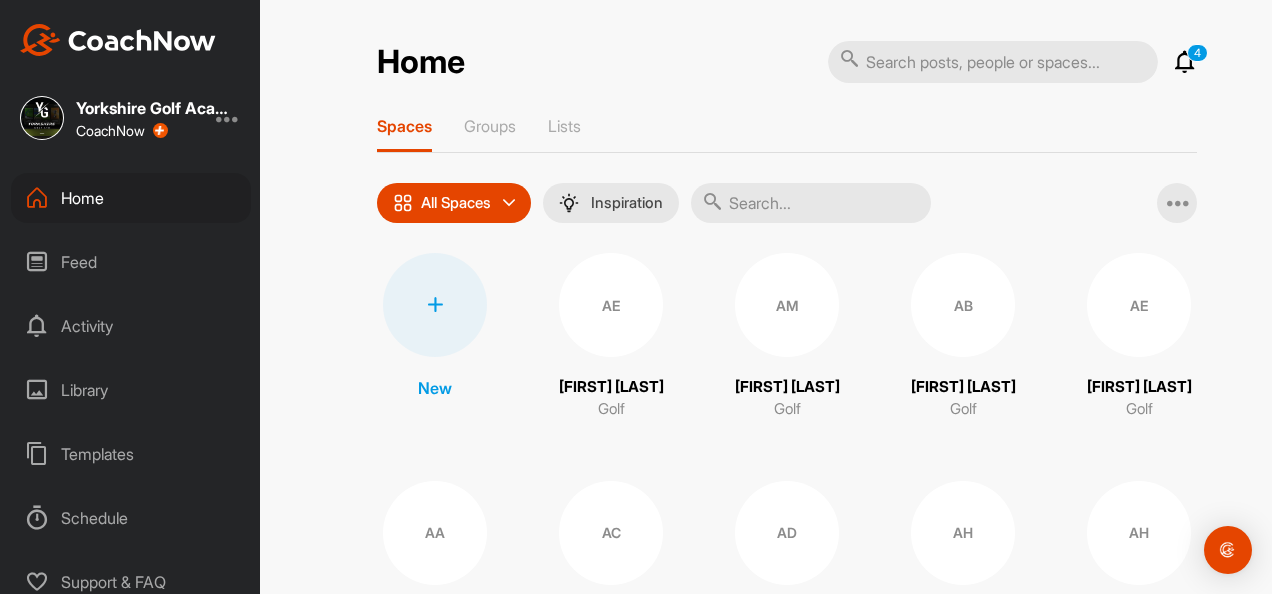 click at bounding box center (811, 203) 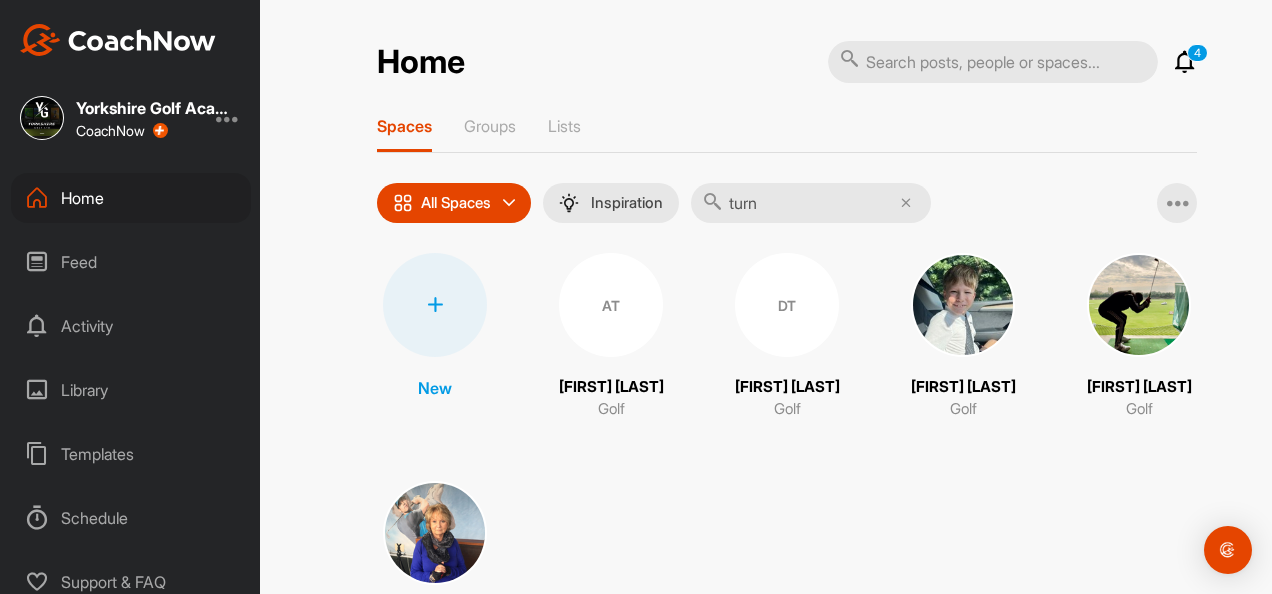 type on "turn" 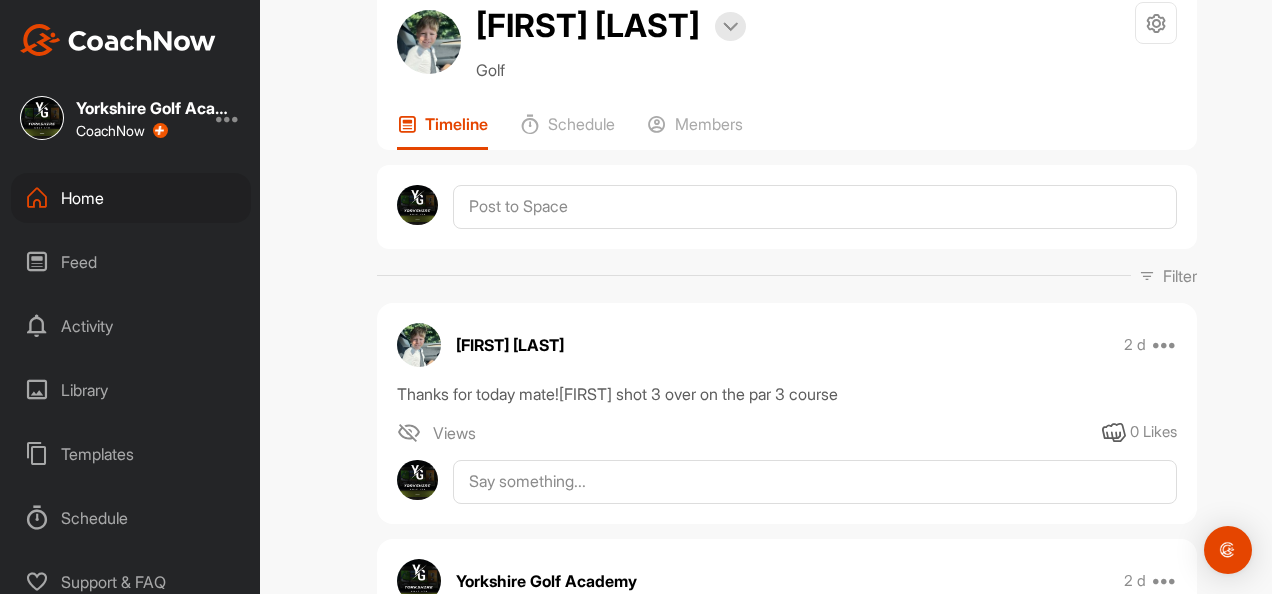 scroll, scrollTop: 100, scrollLeft: 0, axis: vertical 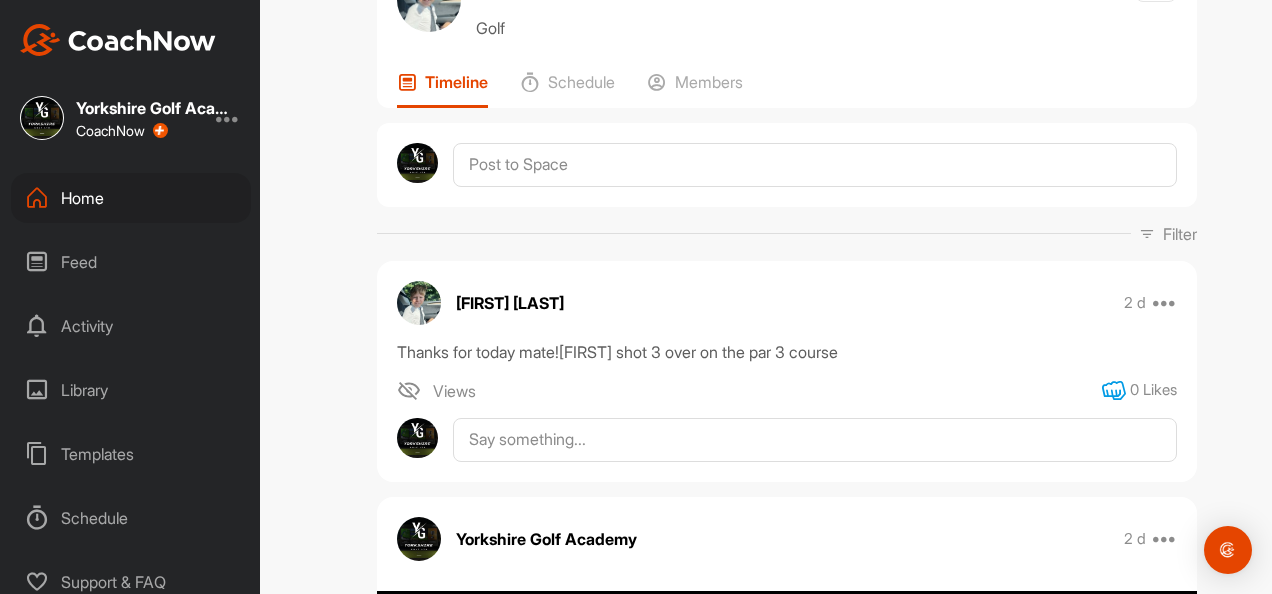 click at bounding box center (1114, 391) 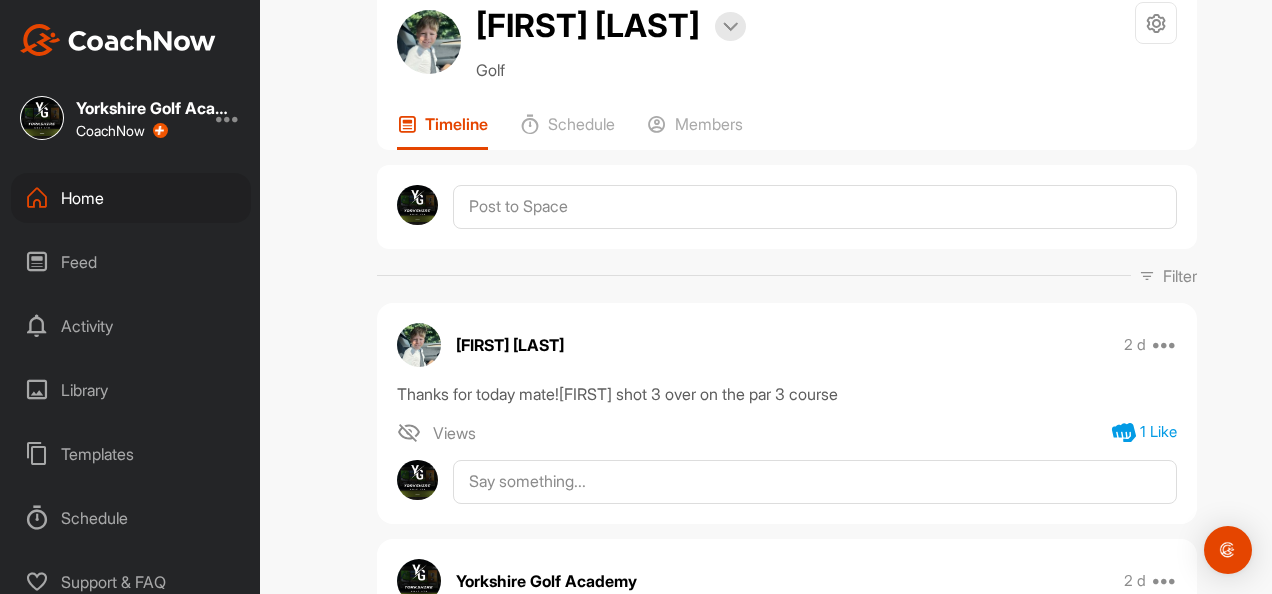 scroll, scrollTop: 0, scrollLeft: 0, axis: both 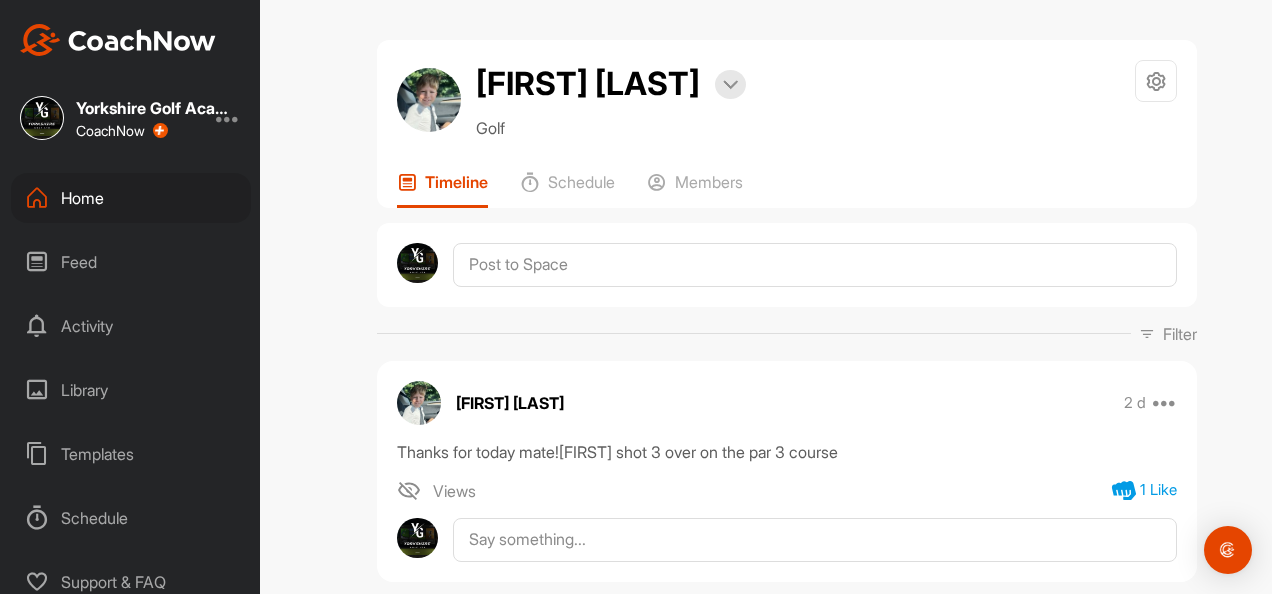 click on "Home" at bounding box center [131, 198] 